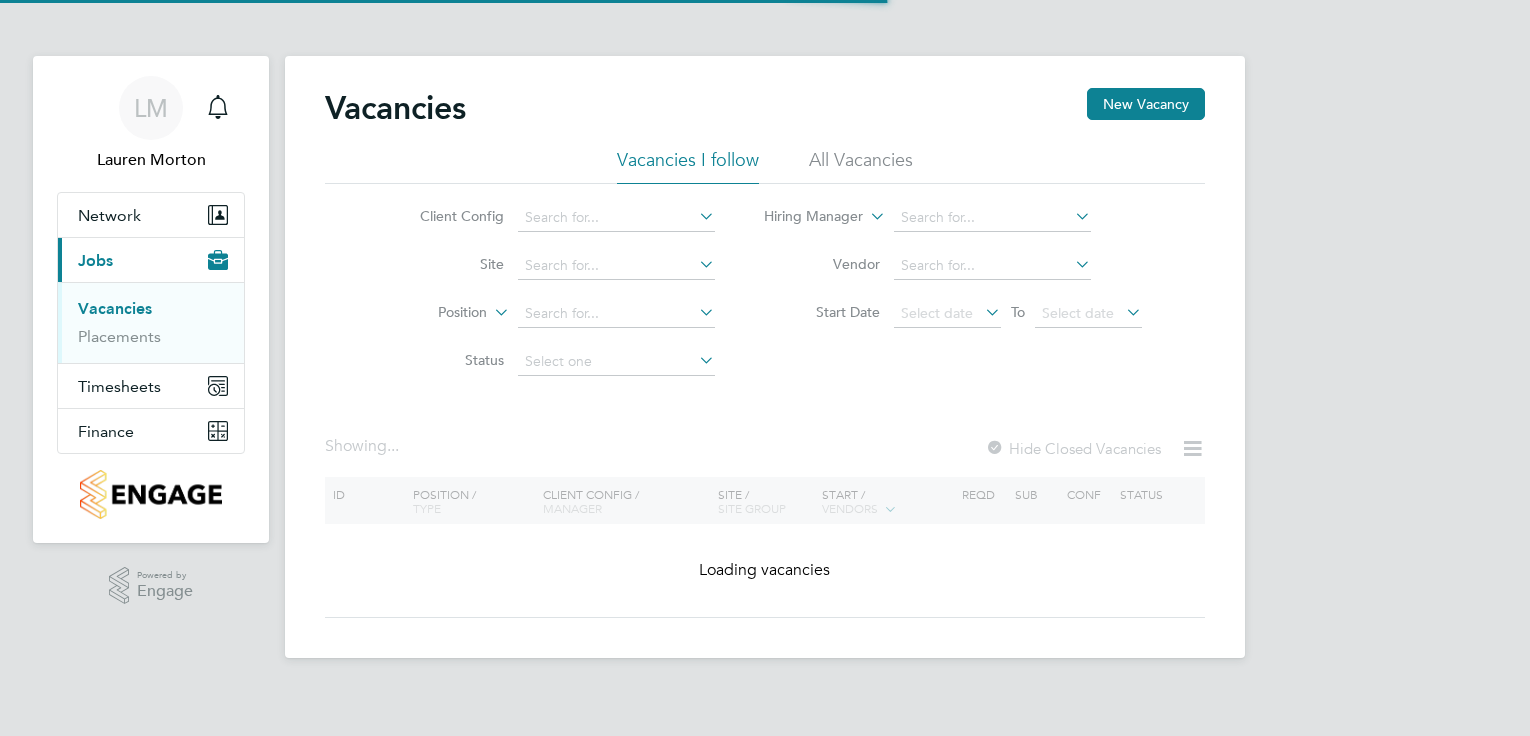 scroll, scrollTop: 0, scrollLeft: 0, axis: both 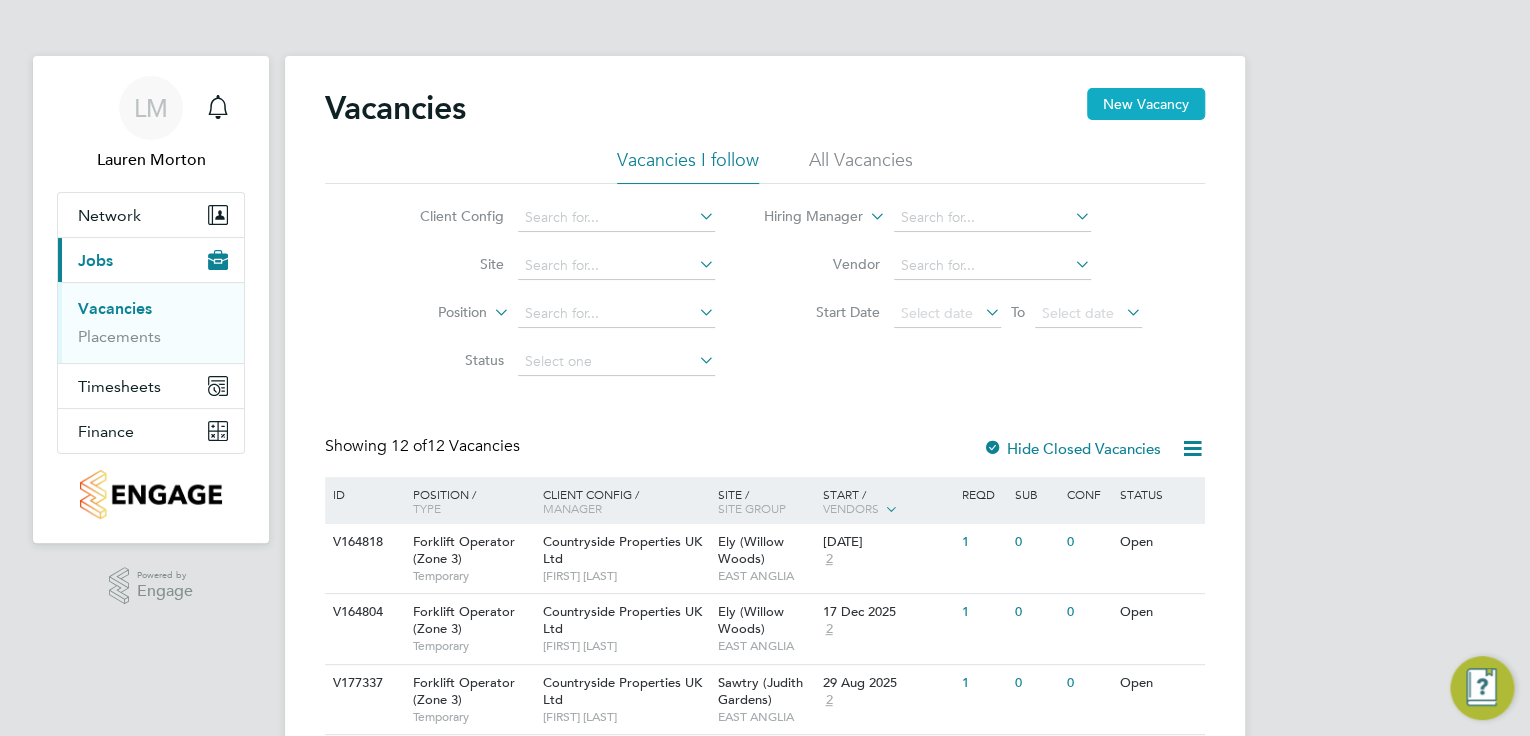 click on "New Vacancy" 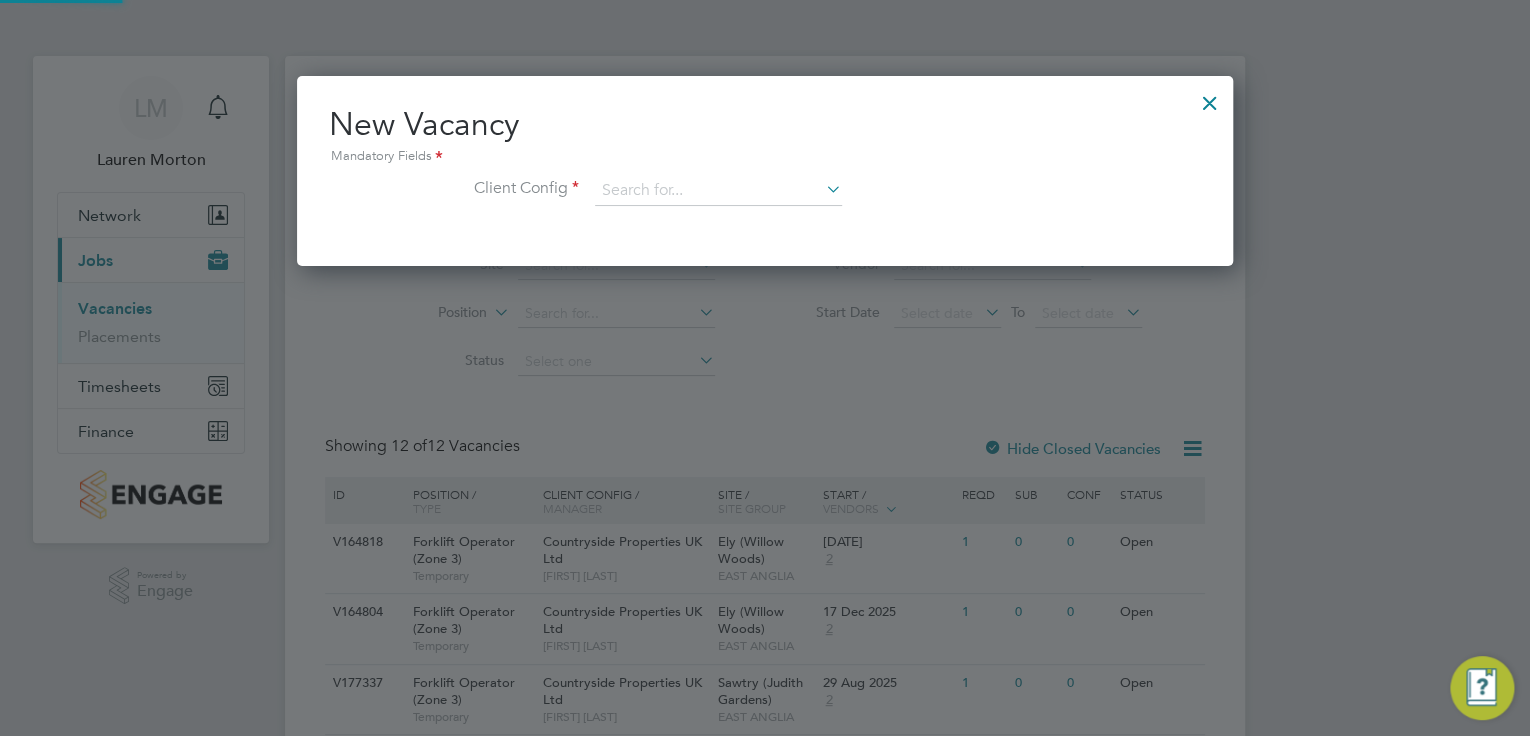 scroll, scrollTop: 10, scrollLeft: 10, axis: both 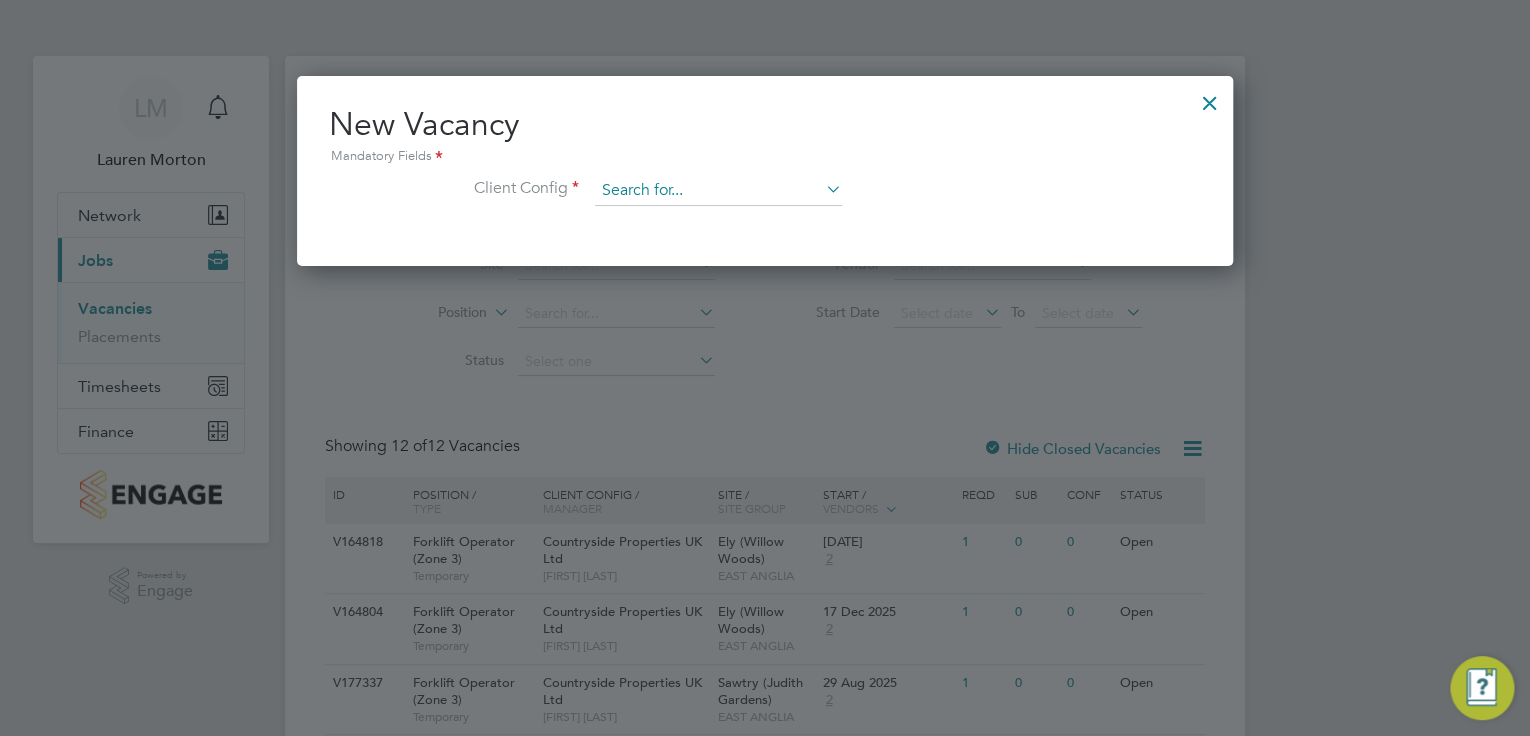 drag, startPoint x: 678, startPoint y: 163, endPoint x: 685, endPoint y: 190, distance: 27.89265 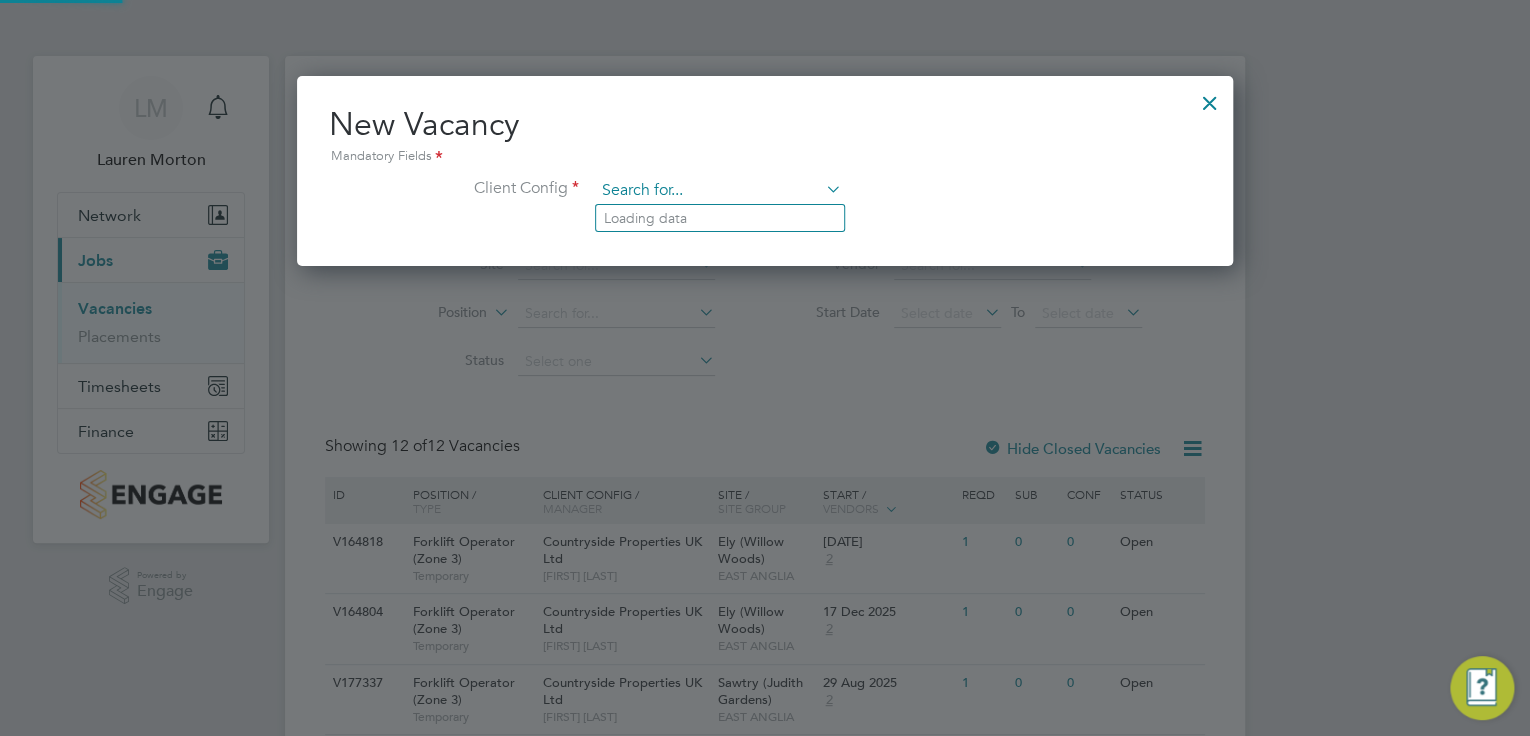 click at bounding box center [718, 191] 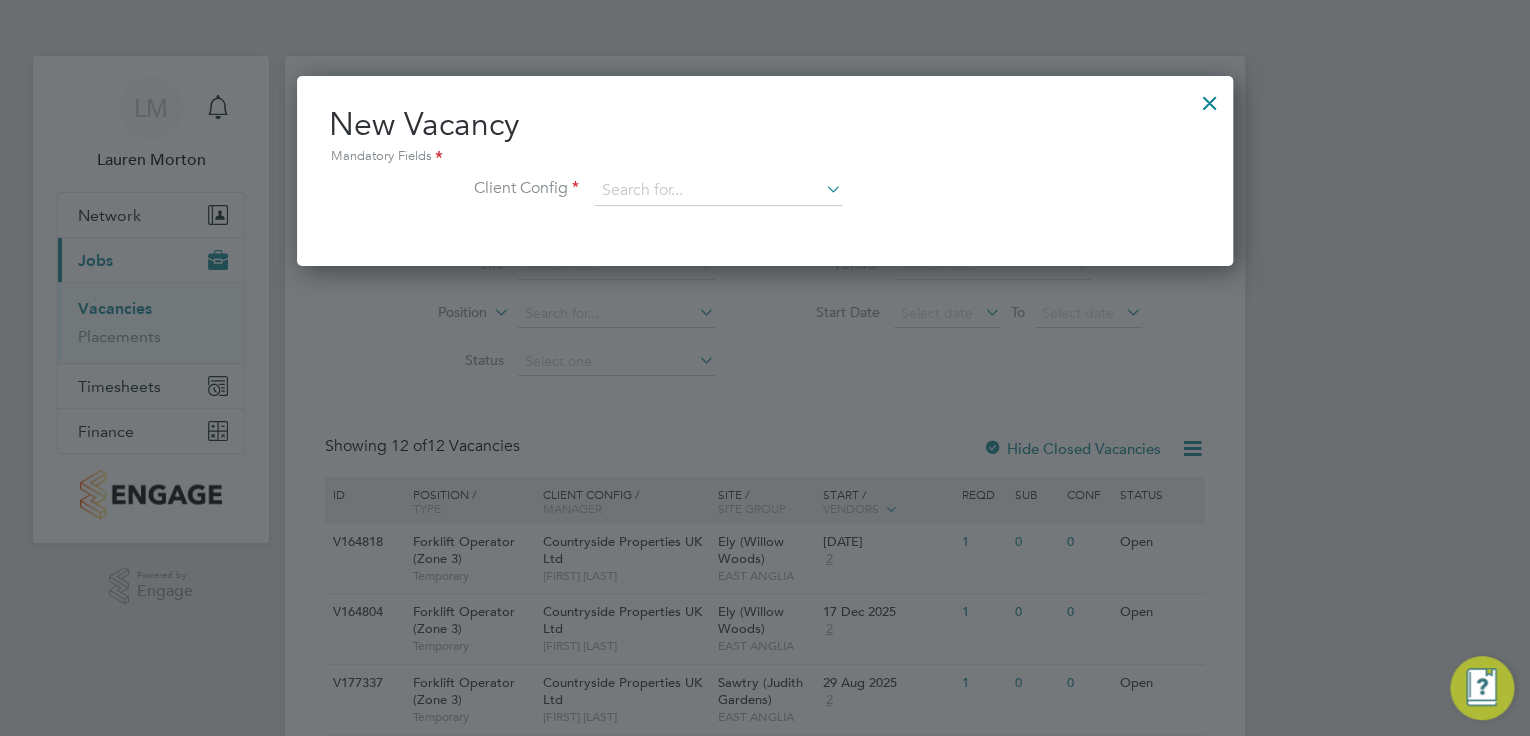 click on "Countryside Properties UK Ltd" 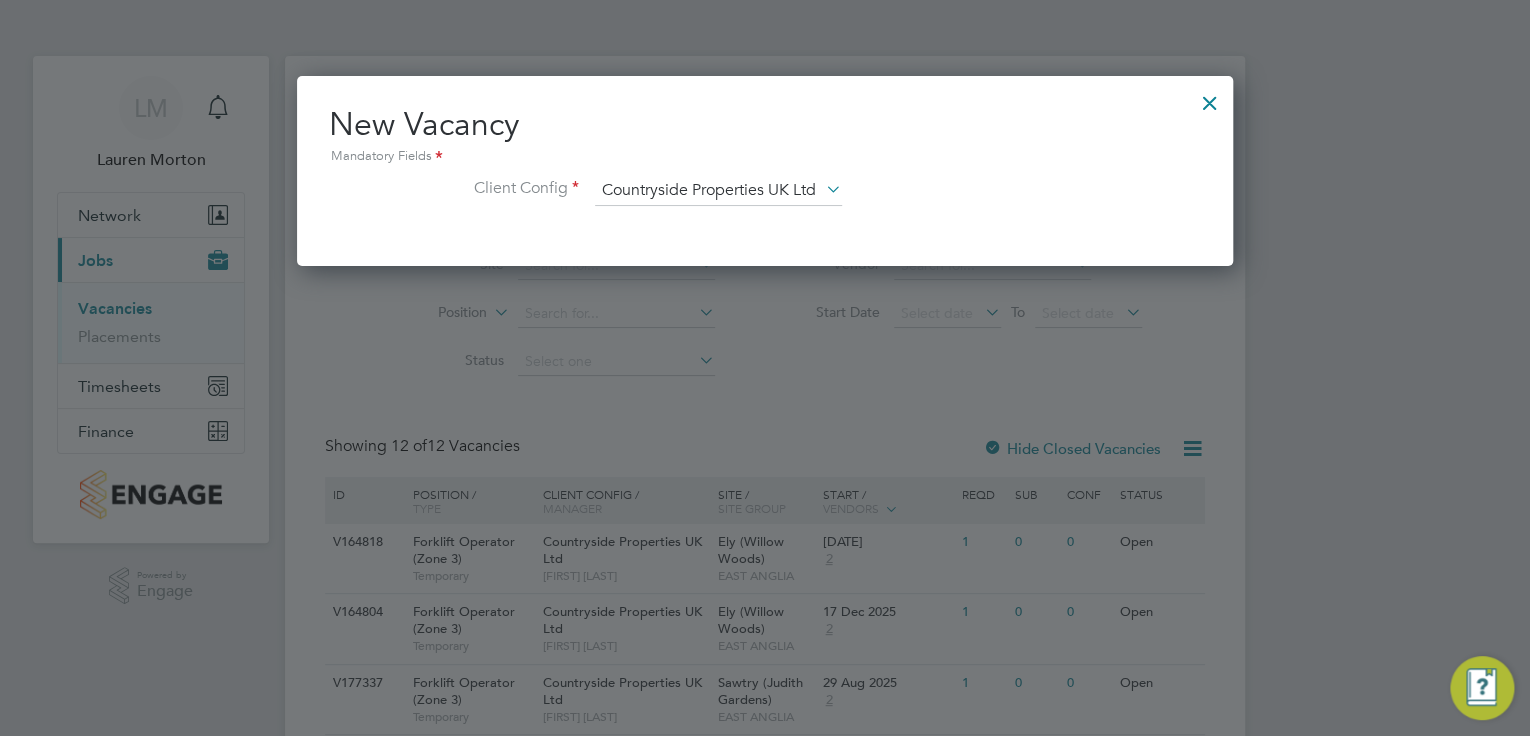 scroll, scrollTop: 11, scrollLeft: 10, axis: both 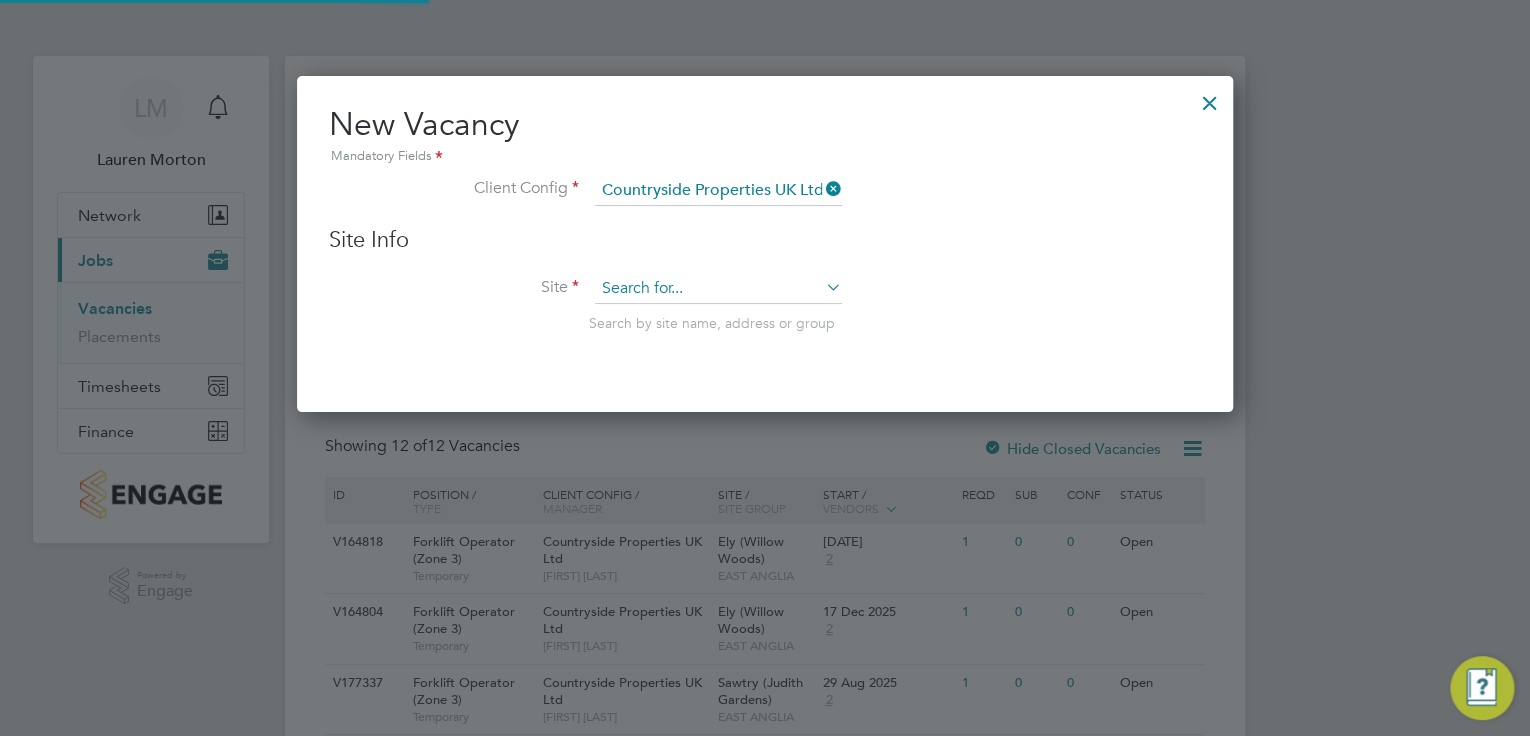 click at bounding box center [718, 289] 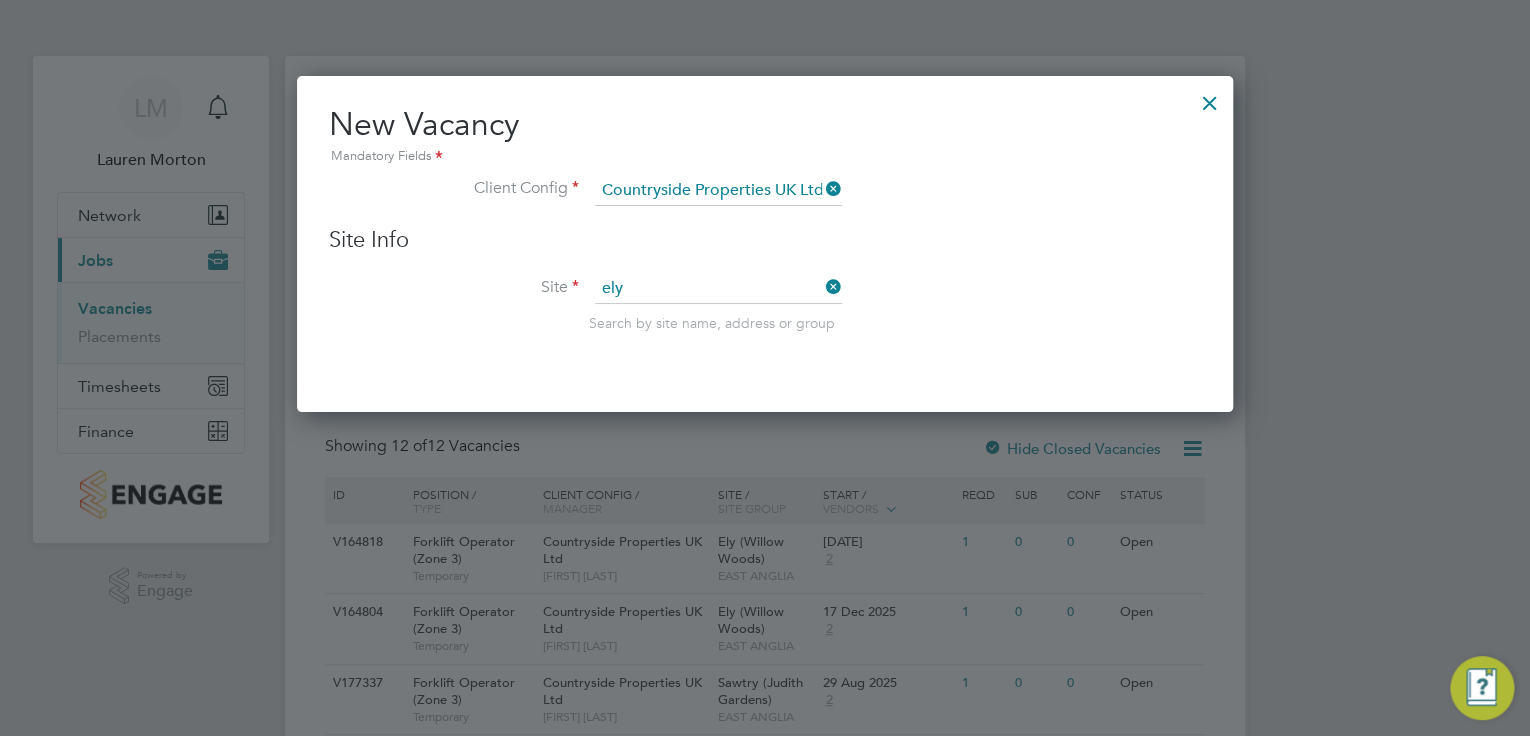 click on "[CITY]  ([LOCATION])" 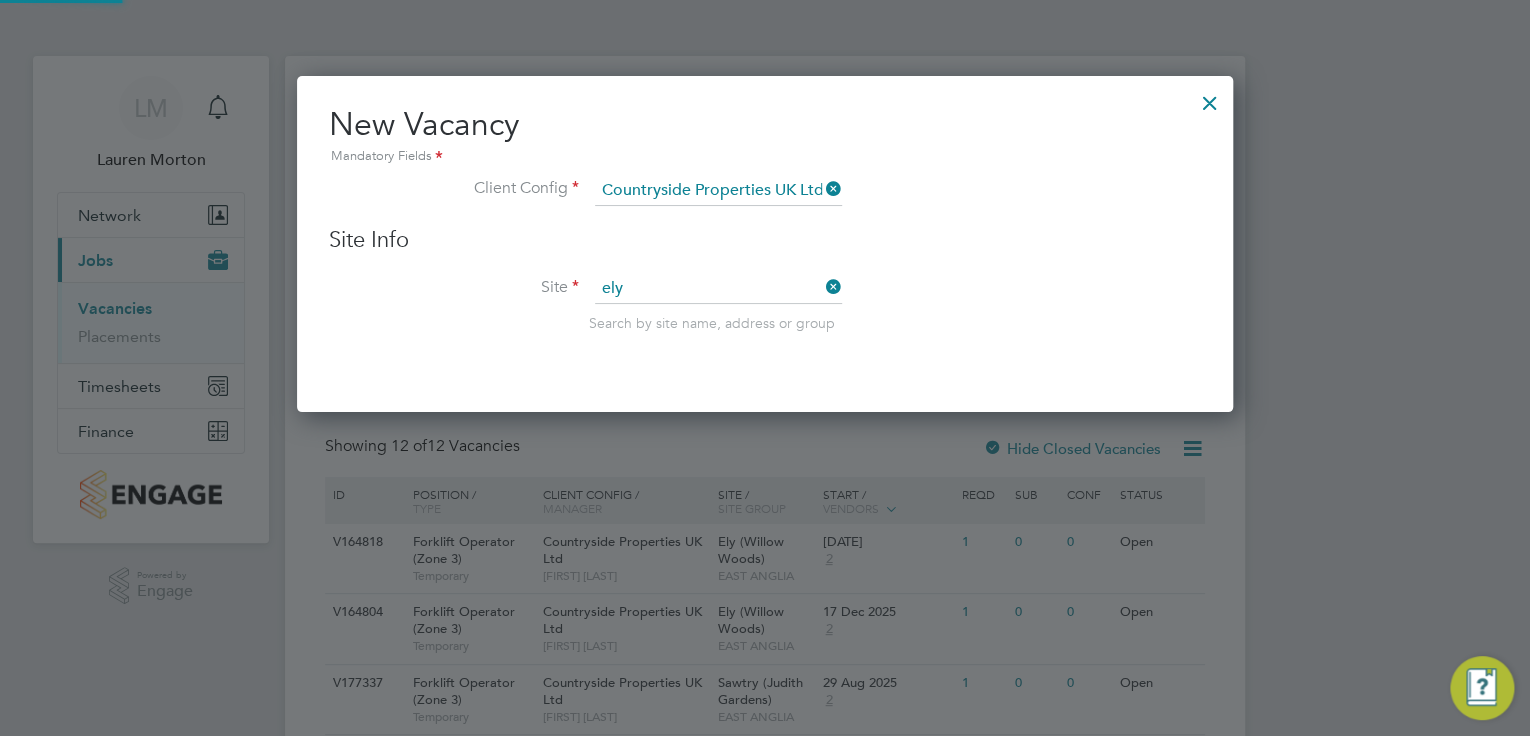 type on "Ely (Willow Woods)" 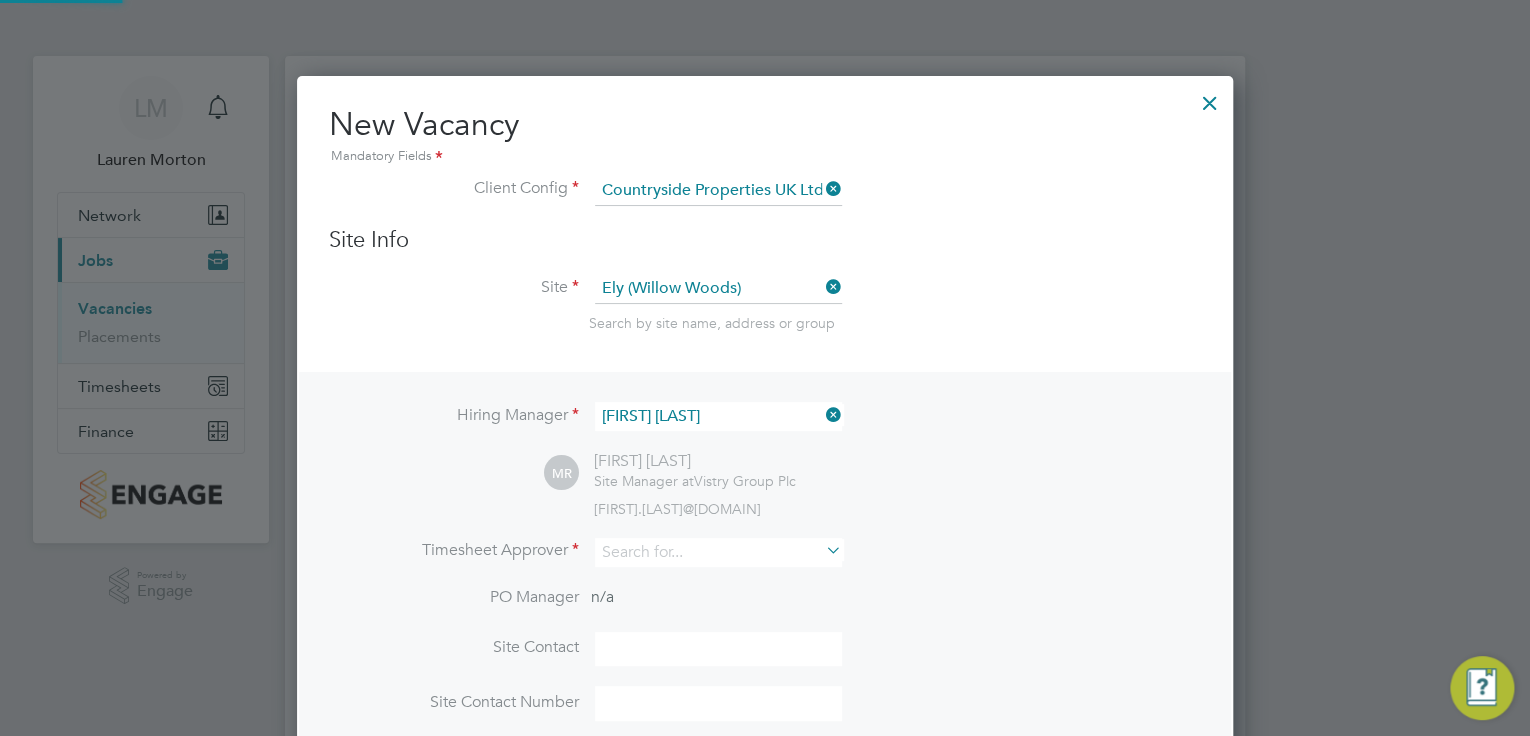 scroll, scrollTop: 11, scrollLeft: 10, axis: both 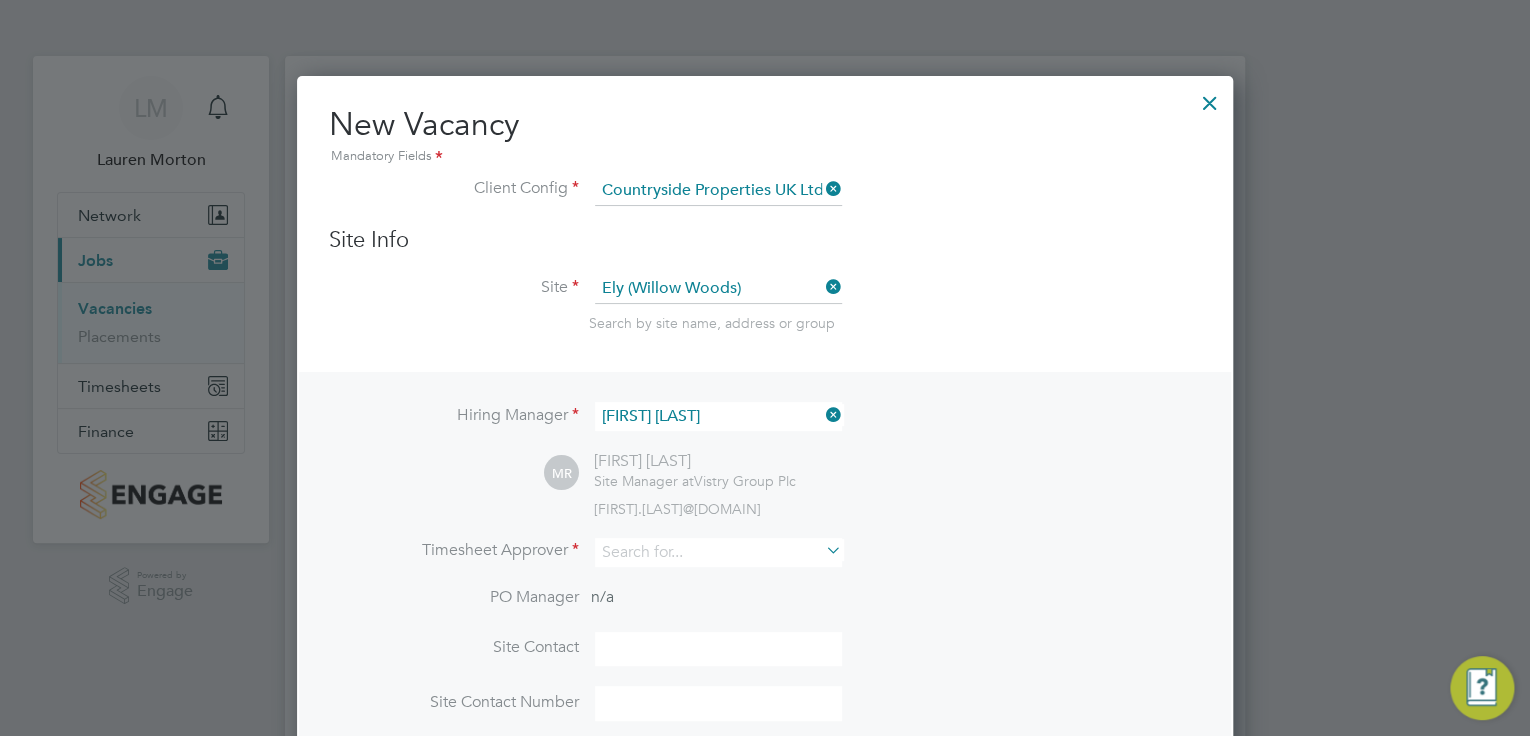 click at bounding box center [822, 415] 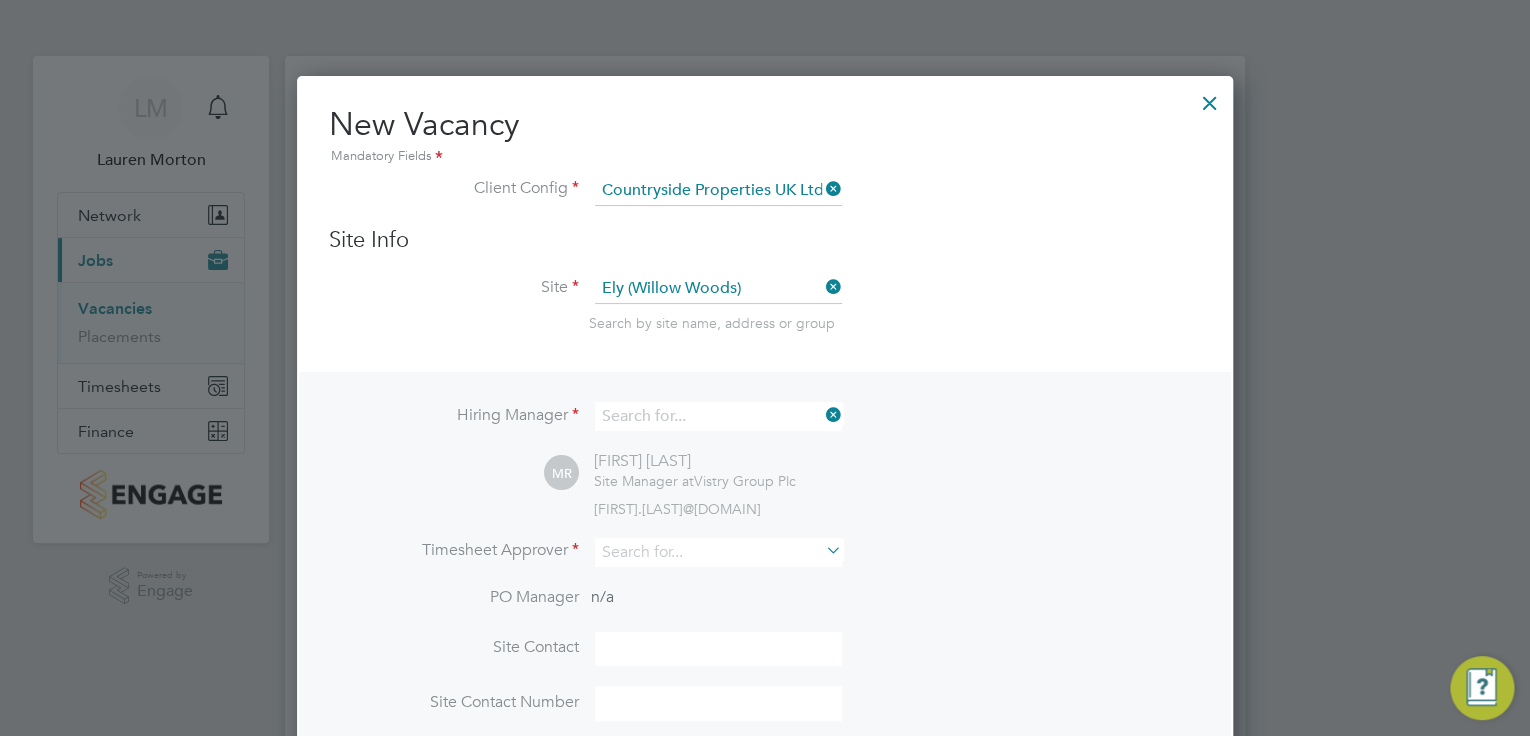scroll, scrollTop: 744, scrollLeft: 937, axis: both 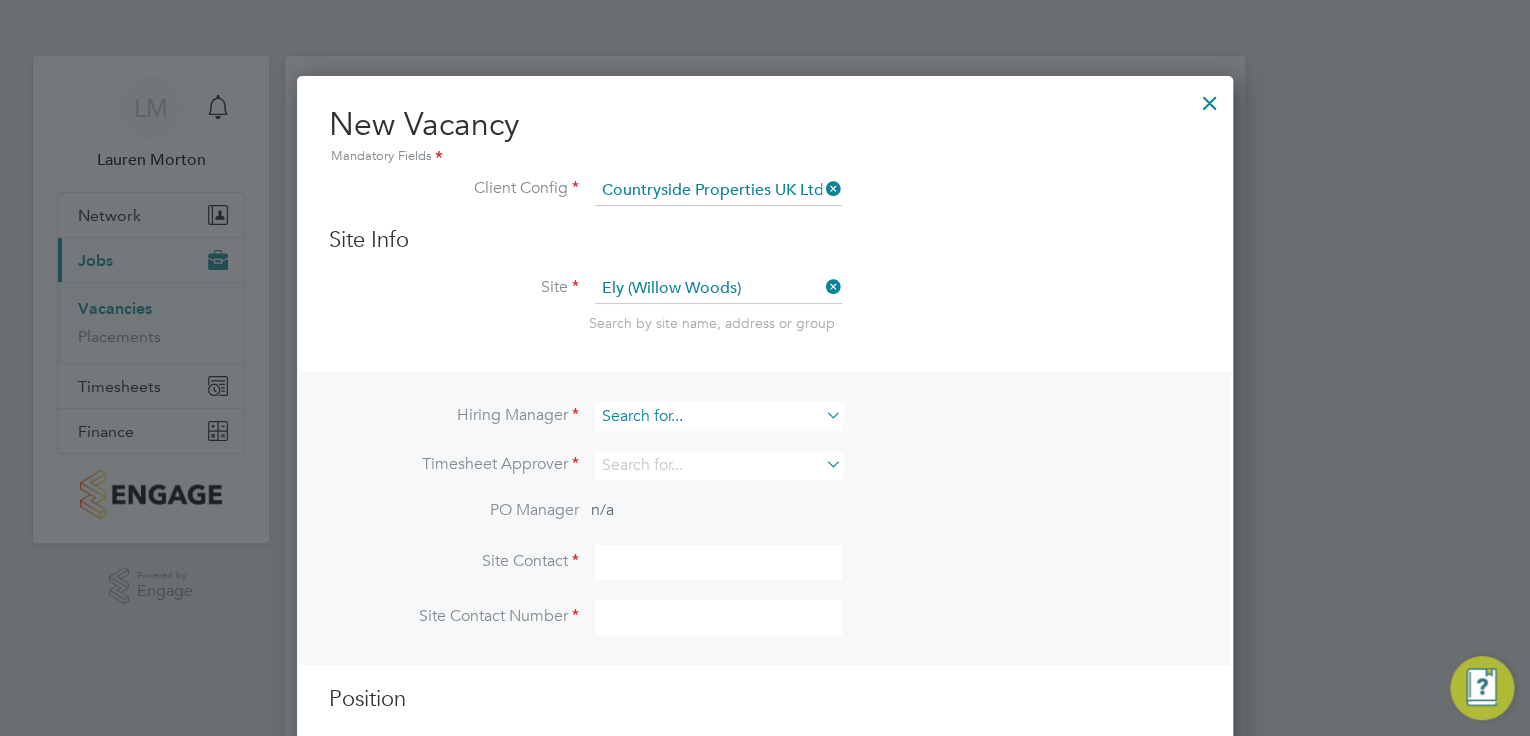 click at bounding box center (718, 416) 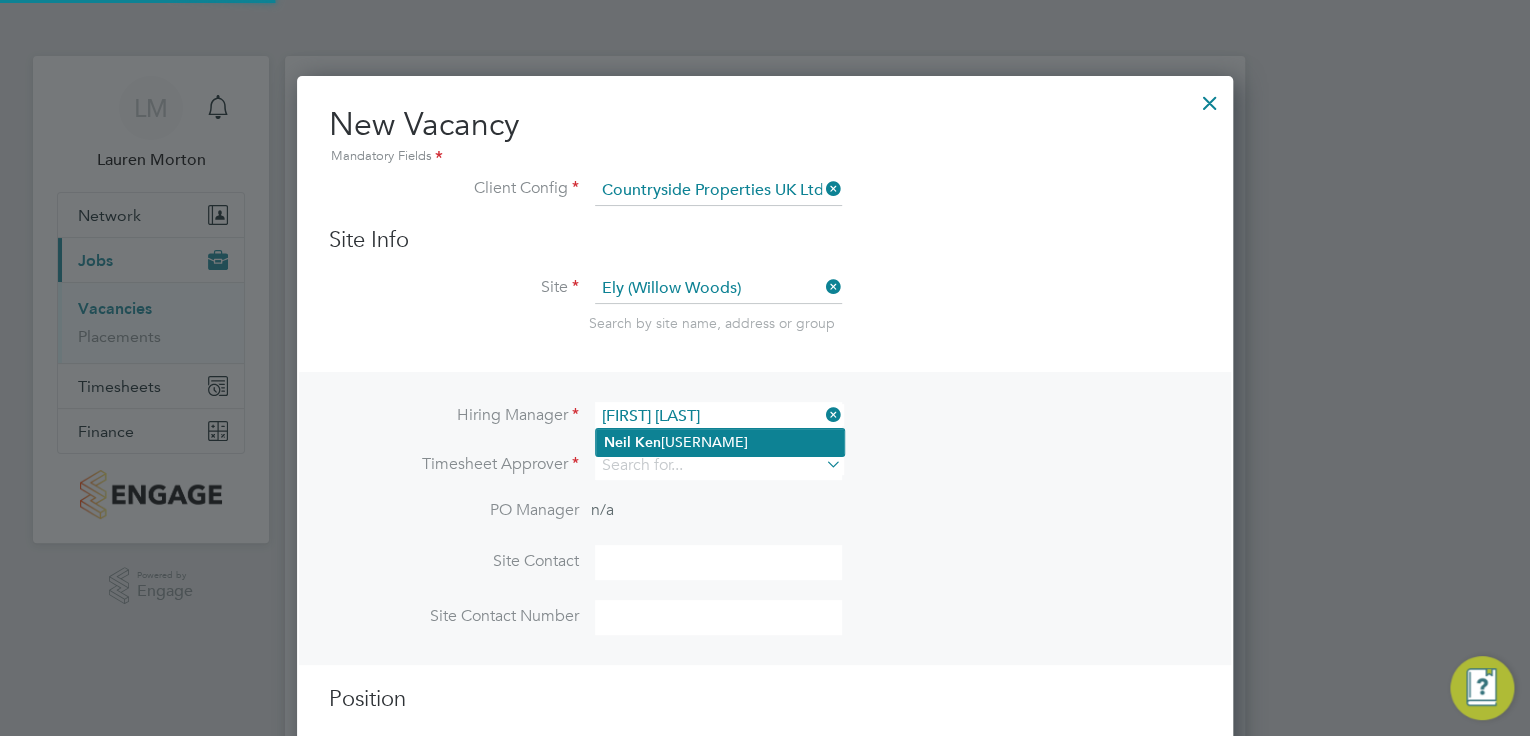 click on "[FIRST]   [LAST]" 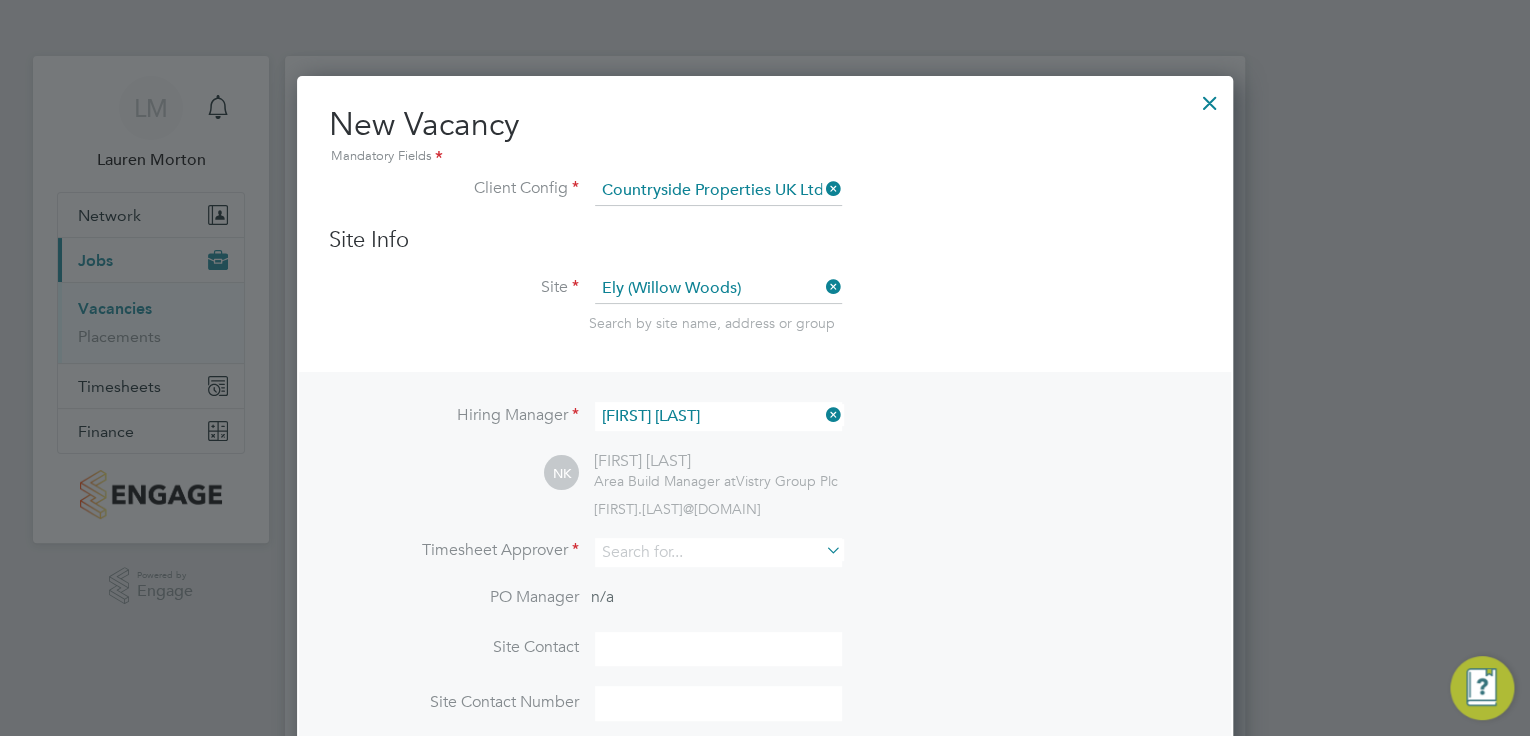 scroll, scrollTop: 11, scrollLeft: 10, axis: both 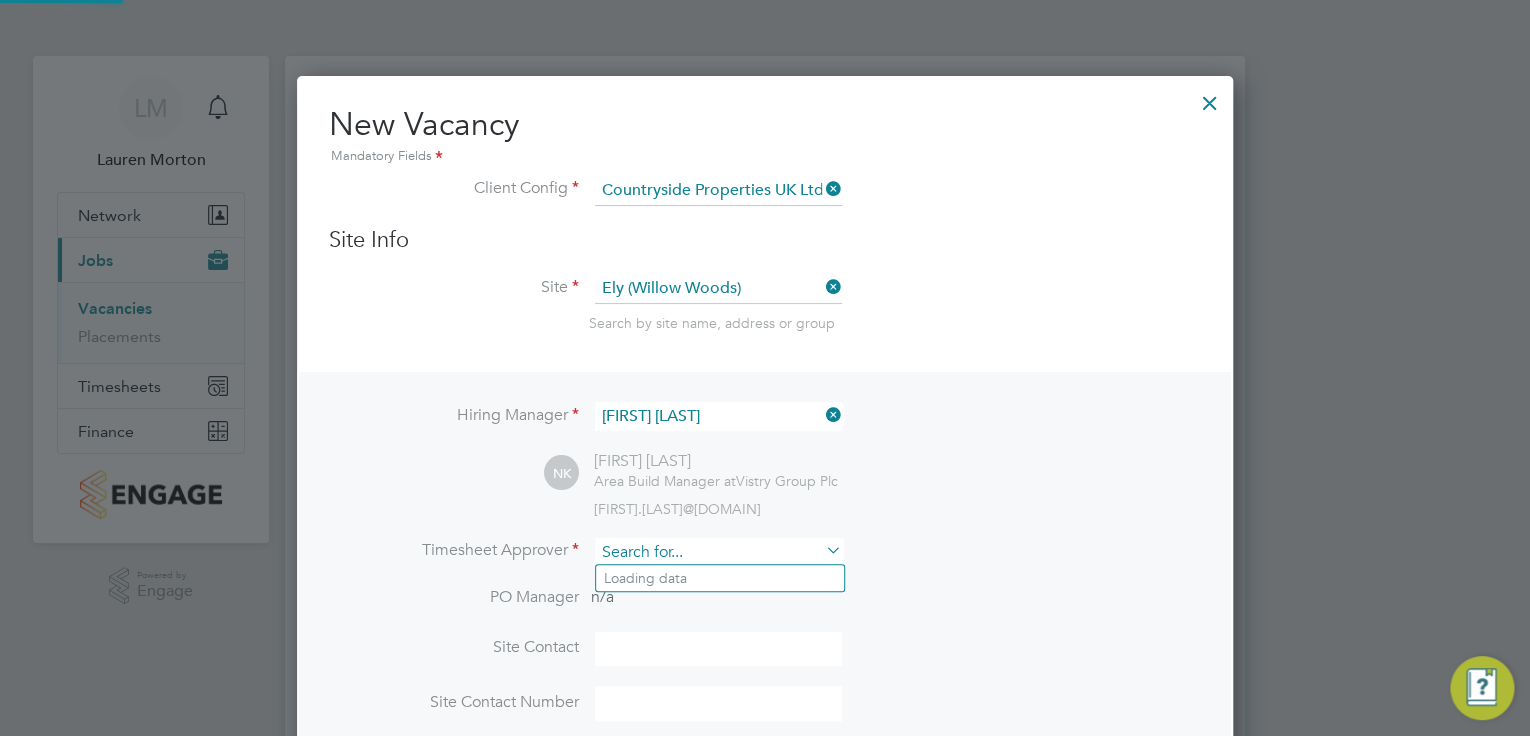 click at bounding box center [718, 552] 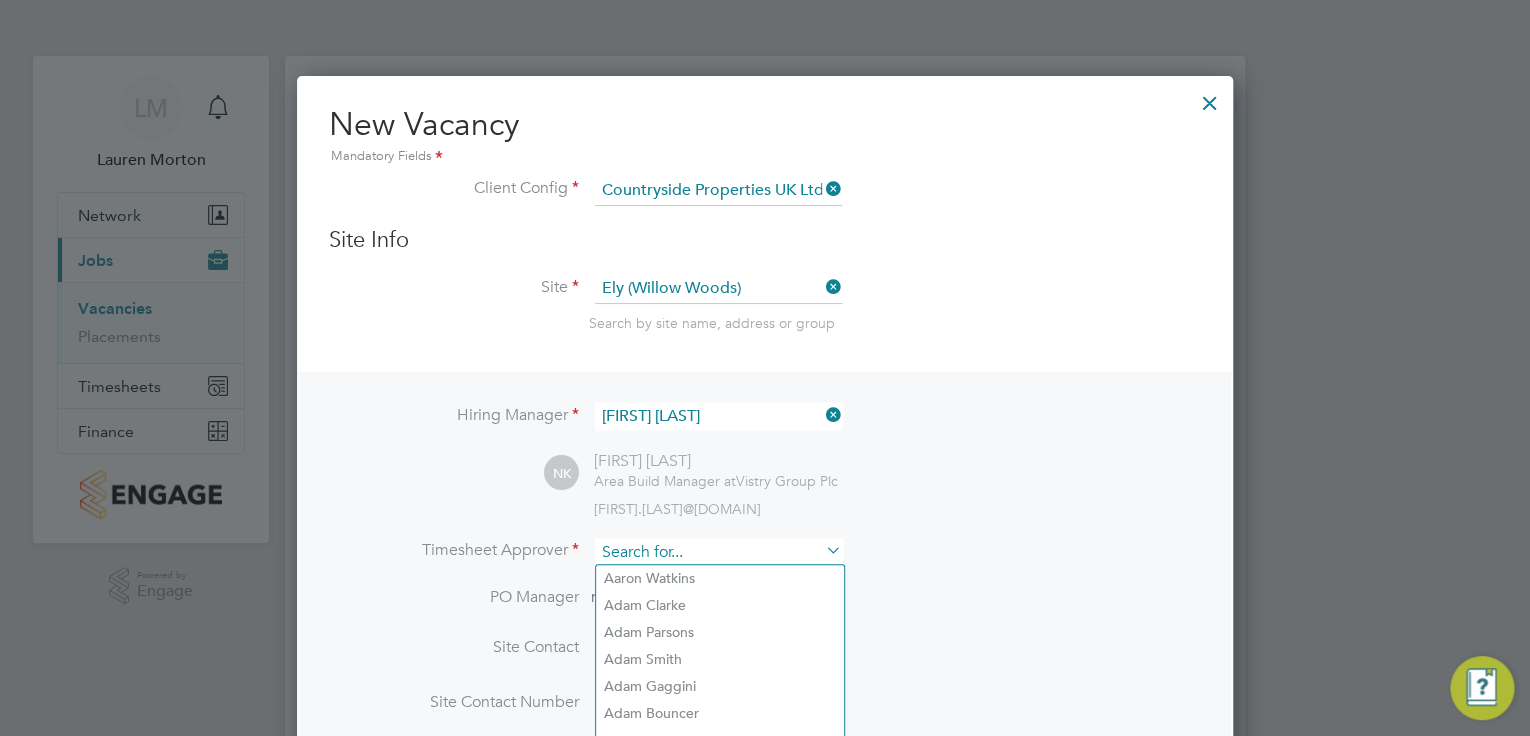 scroll, scrollTop: 240, scrollLeft: 0, axis: vertical 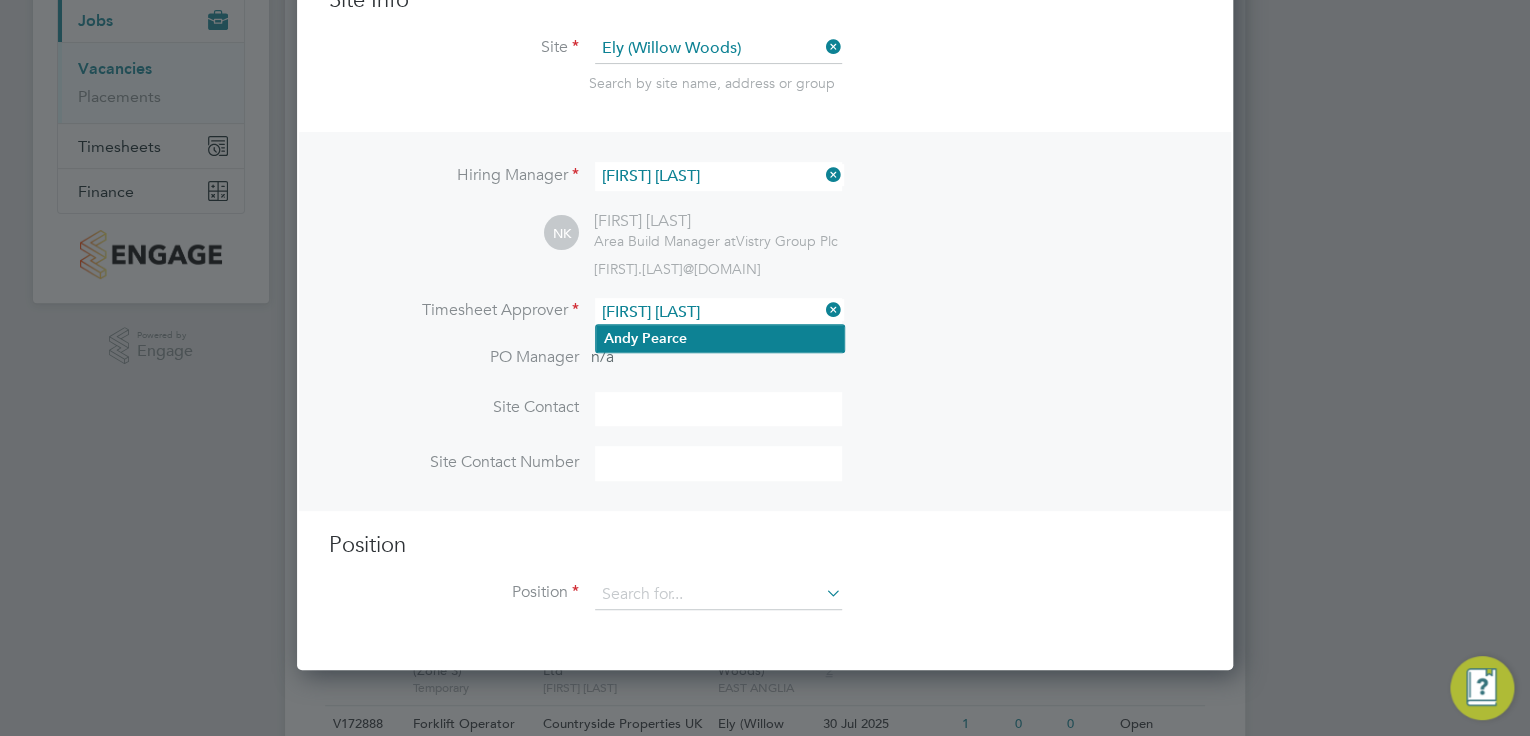 click on "[FIRST]   [LAST]" 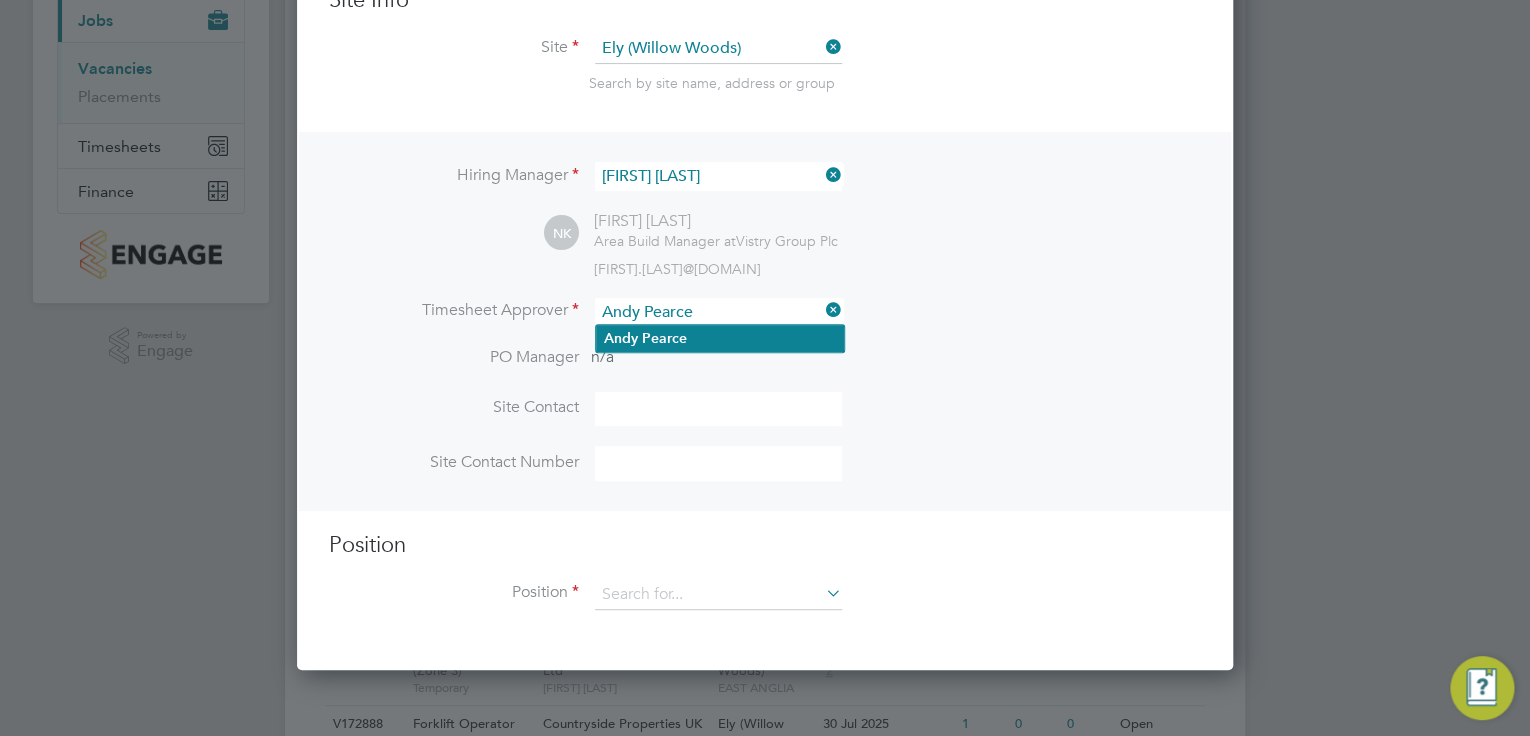 scroll, scrollTop: 9, scrollLeft: 10, axis: both 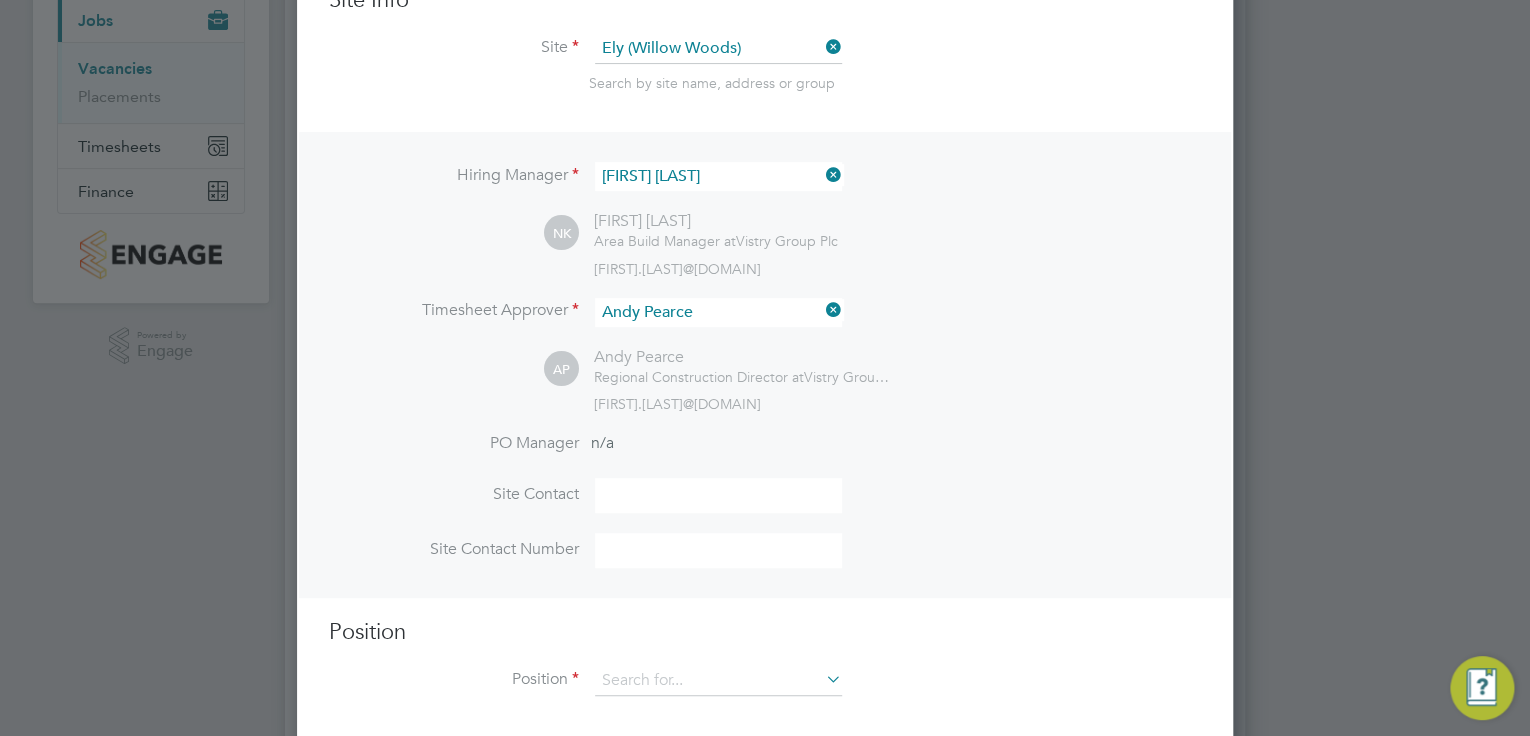 click on "[FIRST] [LAST] [TITLE] at  Vistry Group Plc   [FIRST].[LAST]@[DOMAIN]" at bounding box center [872, 380] 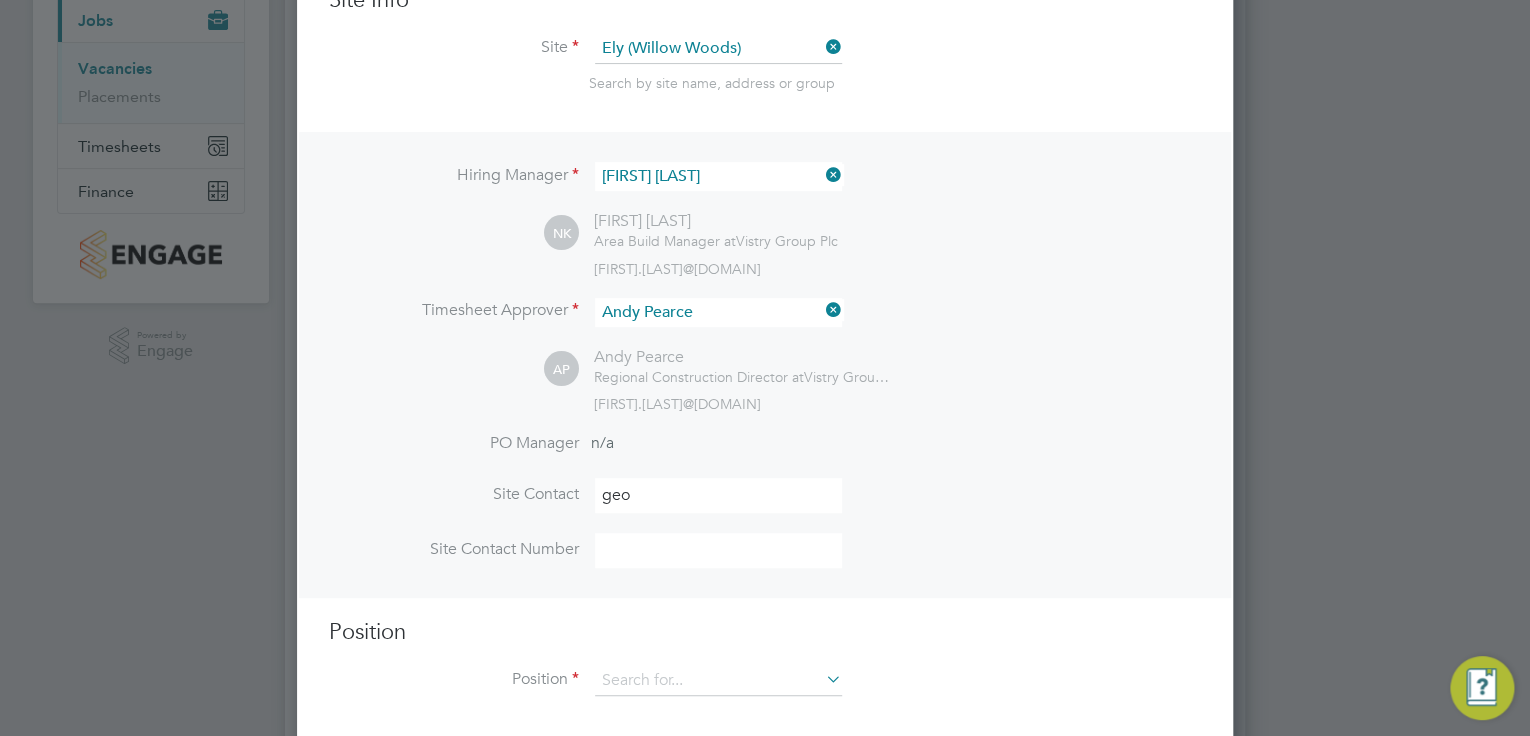 type on "[FIRST] [LAST]" 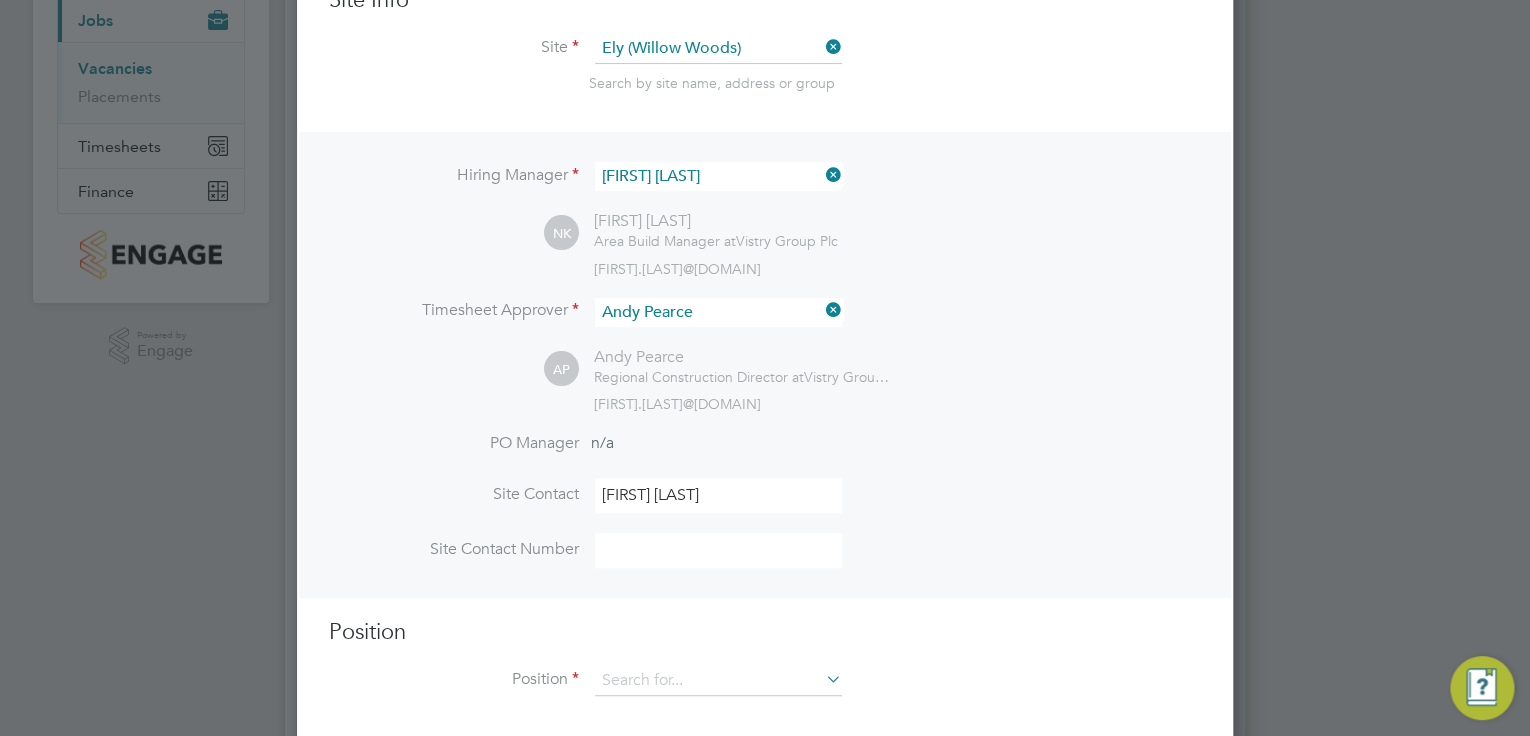 click at bounding box center [718, 550] 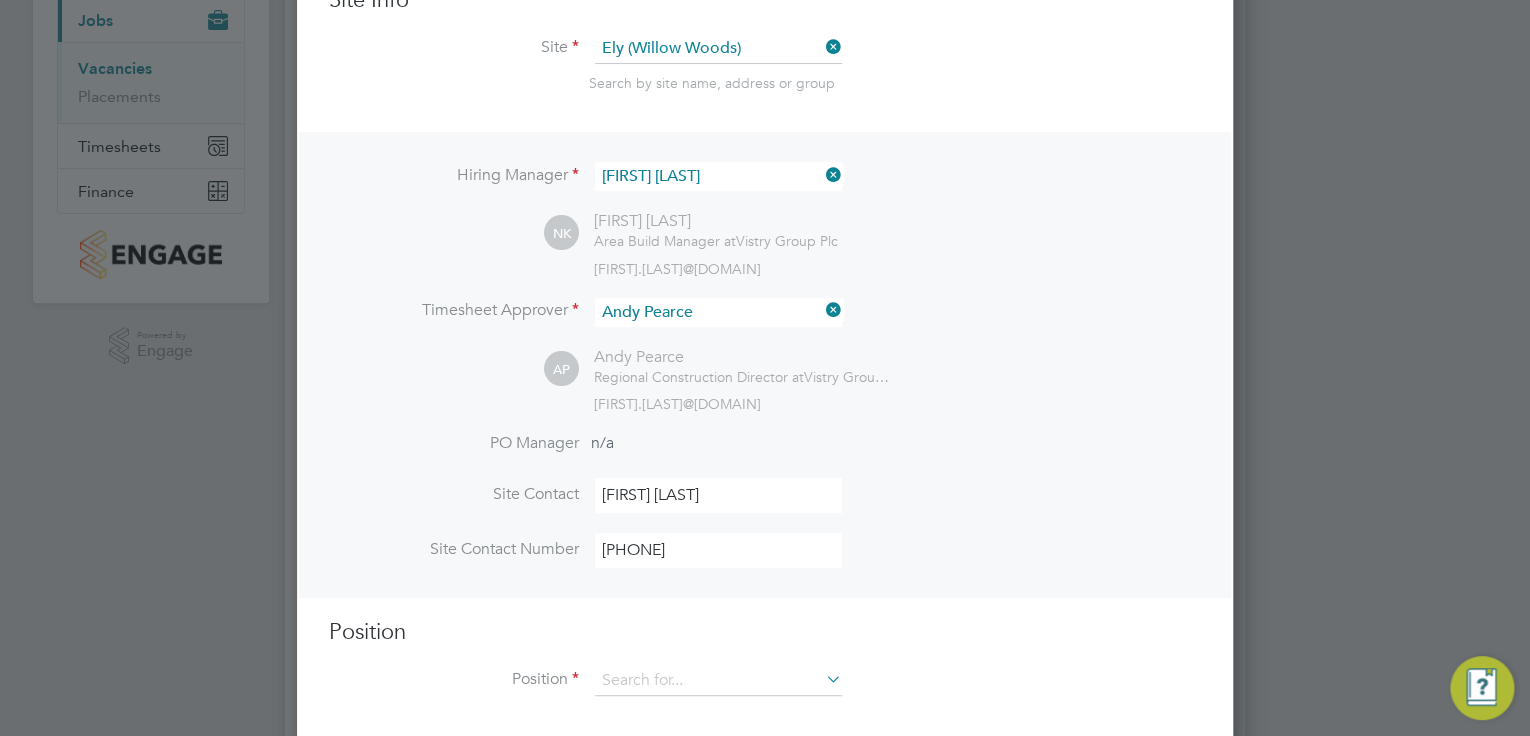 type on "[PHONE]" 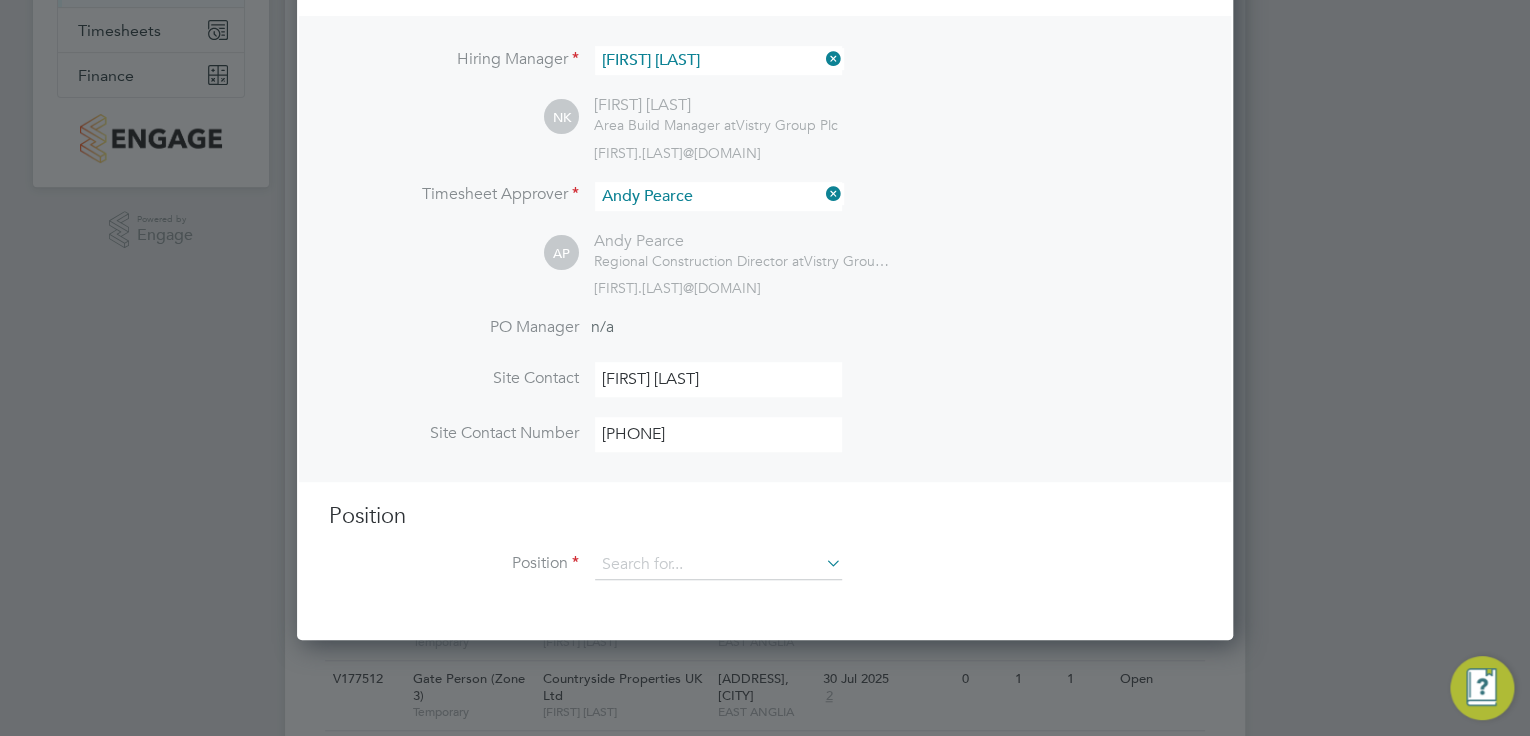 scroll, scrollTop: 480, scrollLeft: 0, axis: vertical 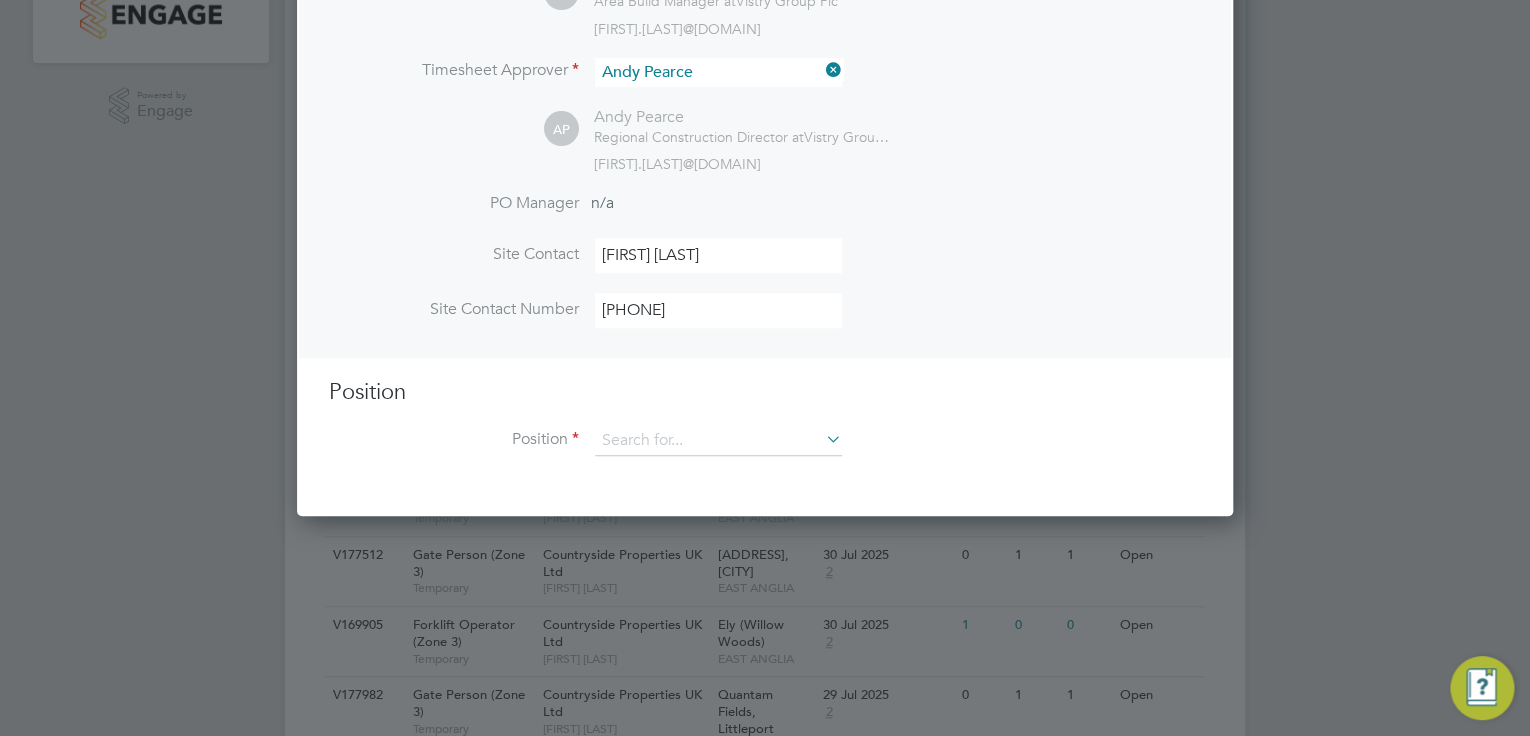 click on "Position Position" at bounding box center (765, 427) 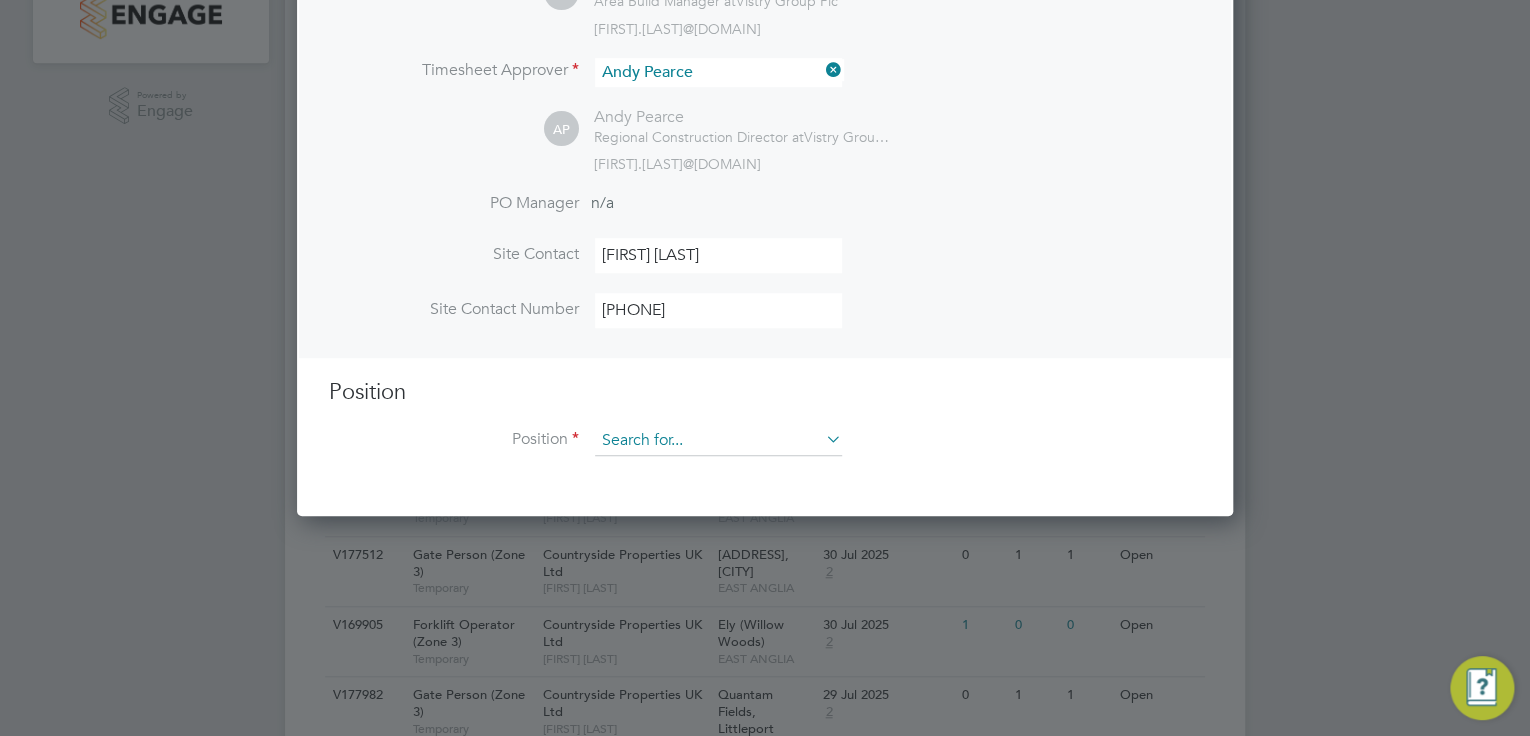 click at bounding box center [718, 441] 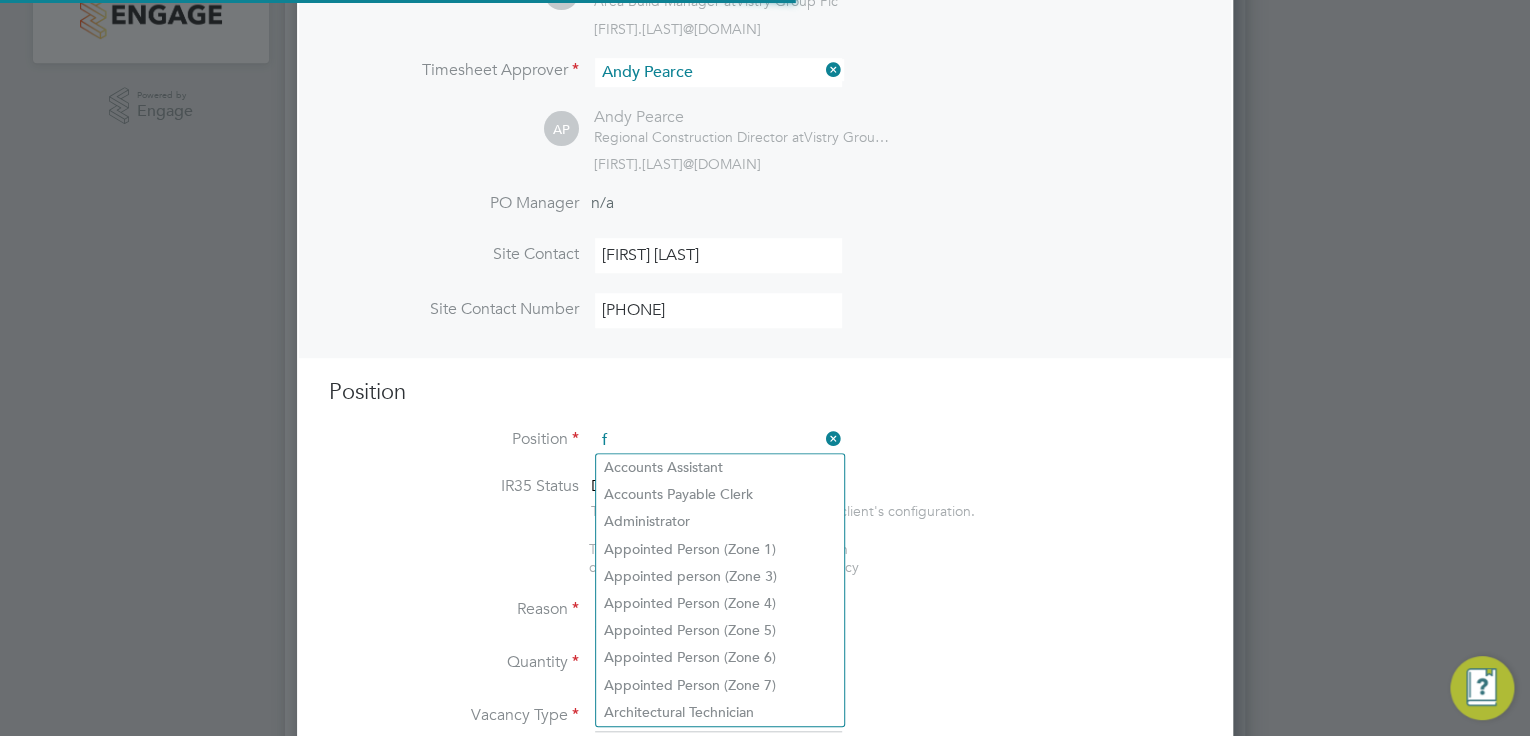 scroll, scrollTop: 9, scrollLeft: 10, axis: both 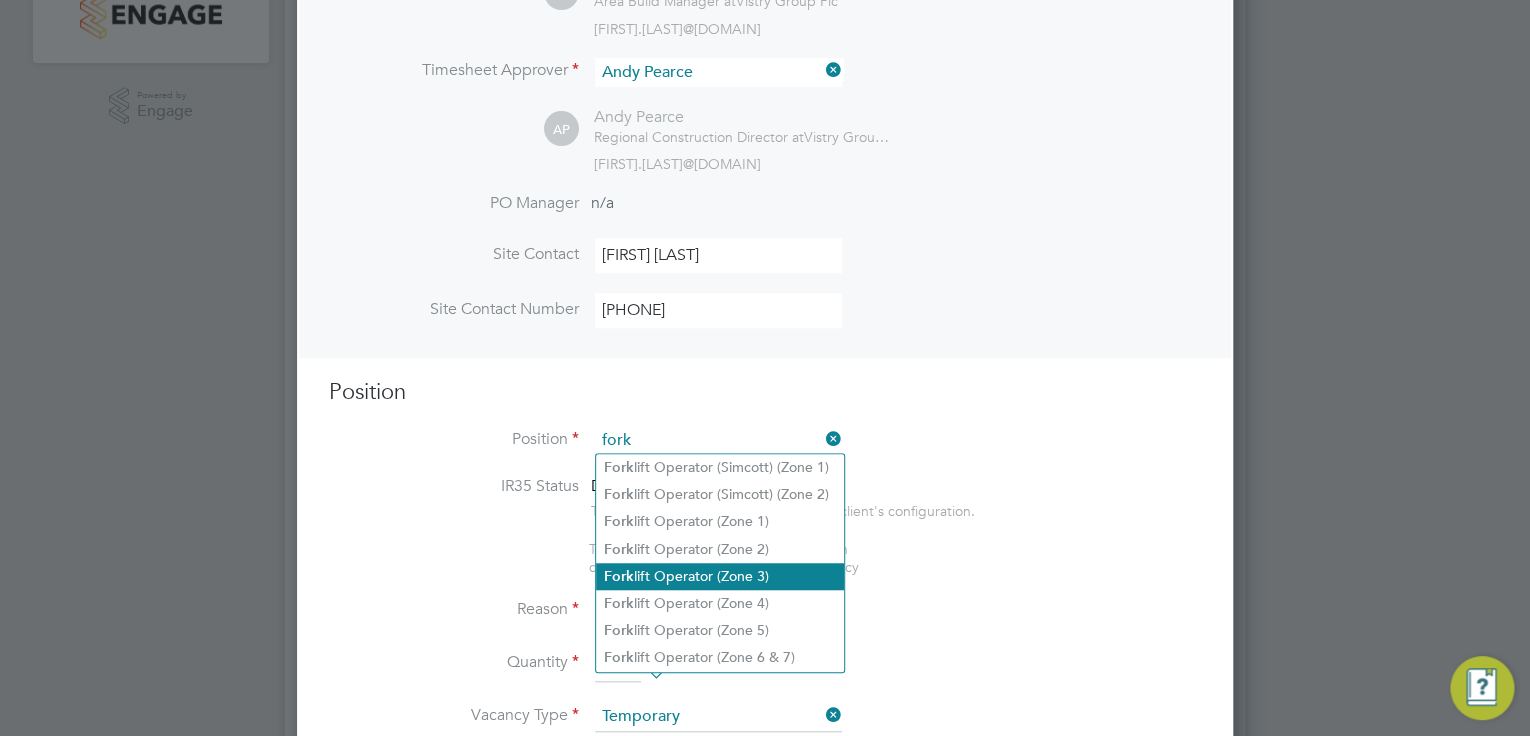 click on "Fork lift Operator (Zone 3)" 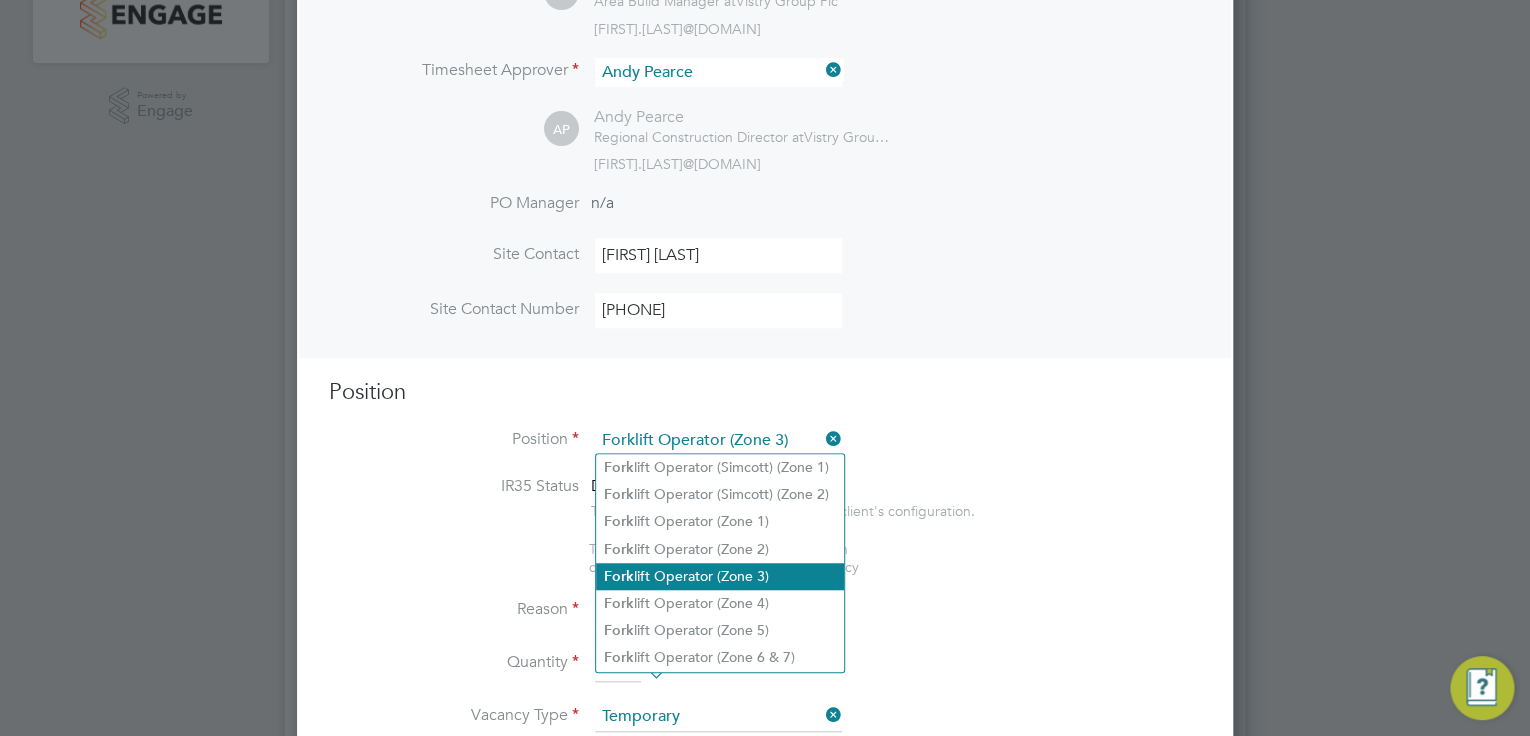 type on "•	 Operate construction machinery
•	Delivering large quantities of materials to trades based on site.
•	 Maintain job site safety
•	 Carry out daily health and safety checks
•	 Light labouring duties as and when requested to do so" 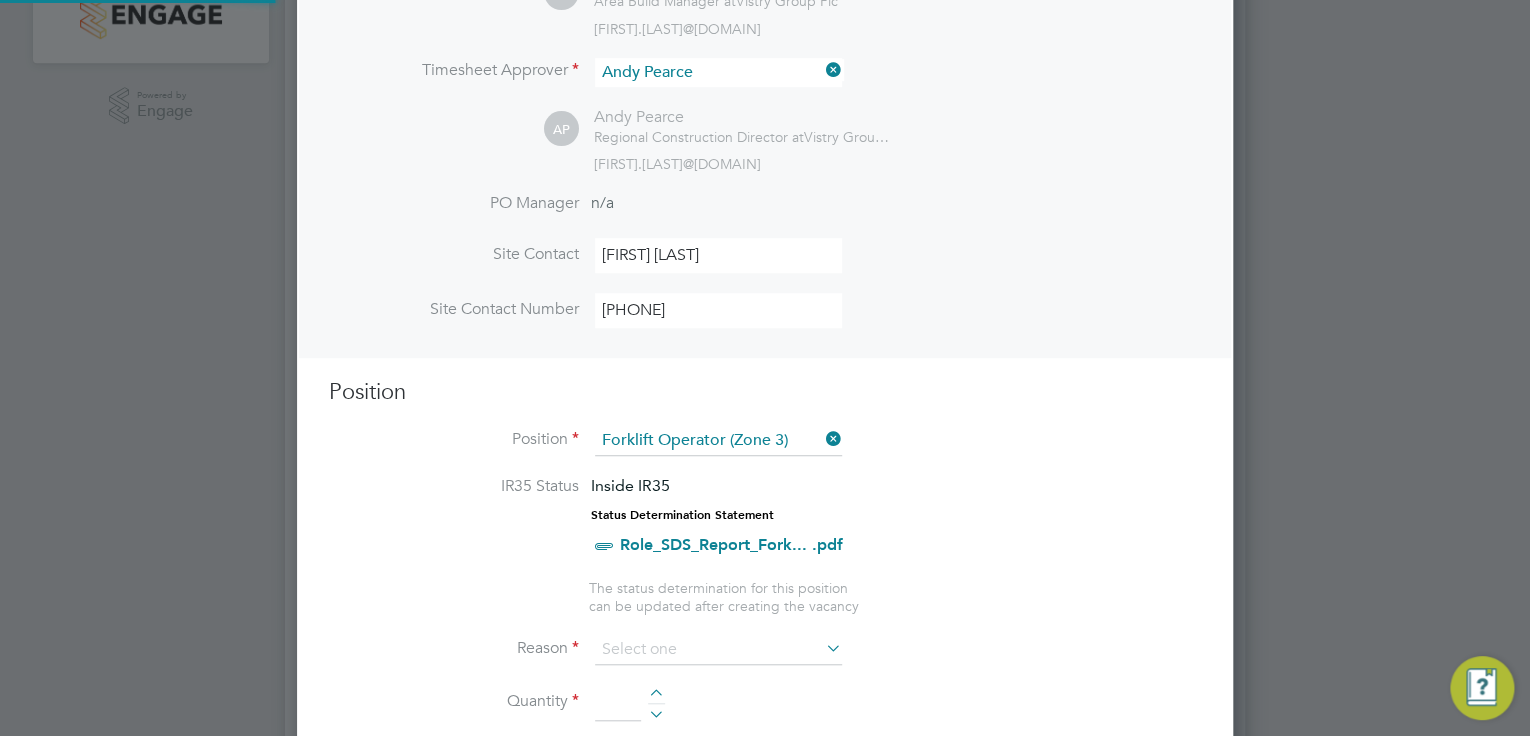scroll, scrollTop: 9, scrollLeft: 10, axis: both 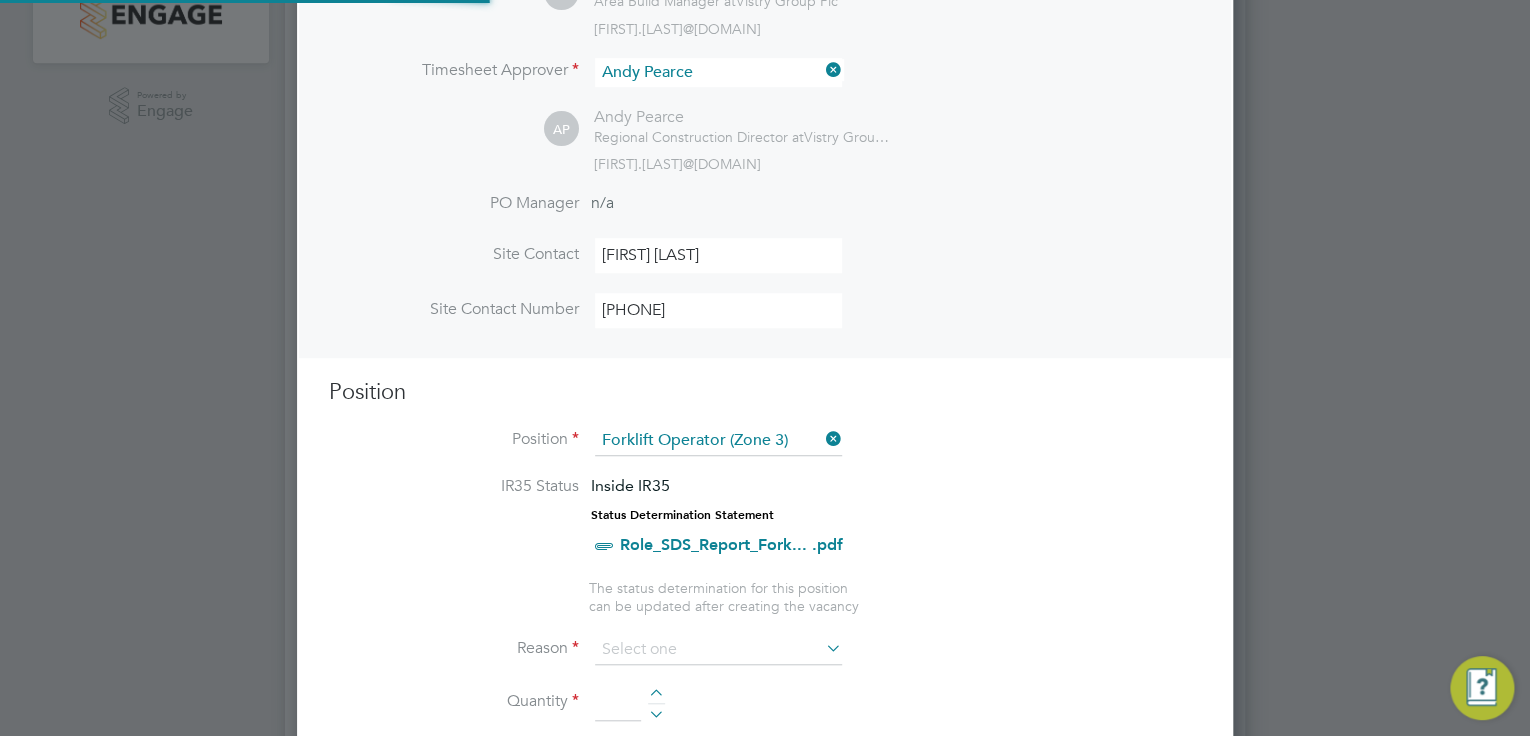 click on "IR35 Status Inside IR35 Status Determination Statement   Role_SDS_Report_Fork... .pdf" at bounding box center [765, 527] 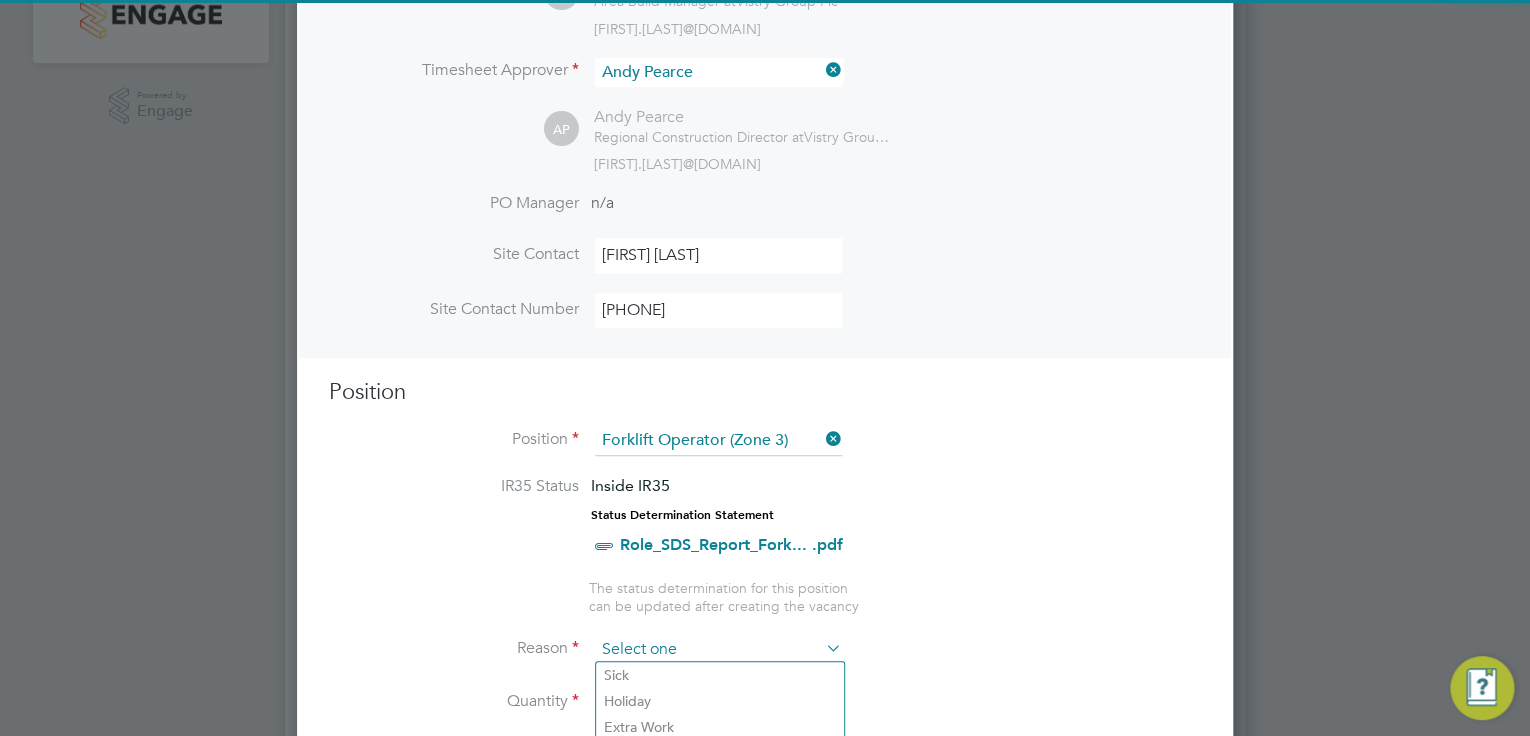 click at bounding box center (718, 650) 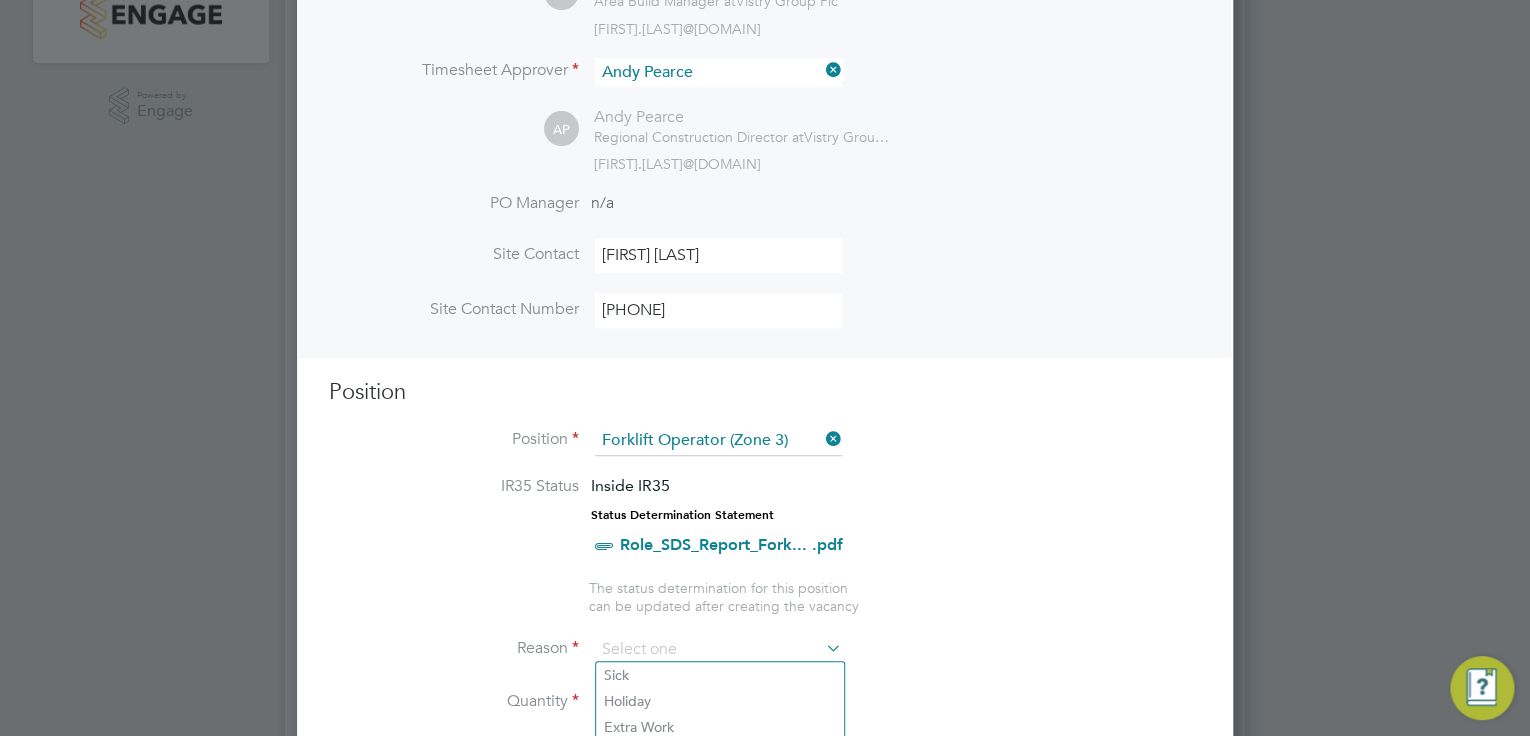 scroll, scrollTop: 880, scrollLeft: 0, axis: vertical 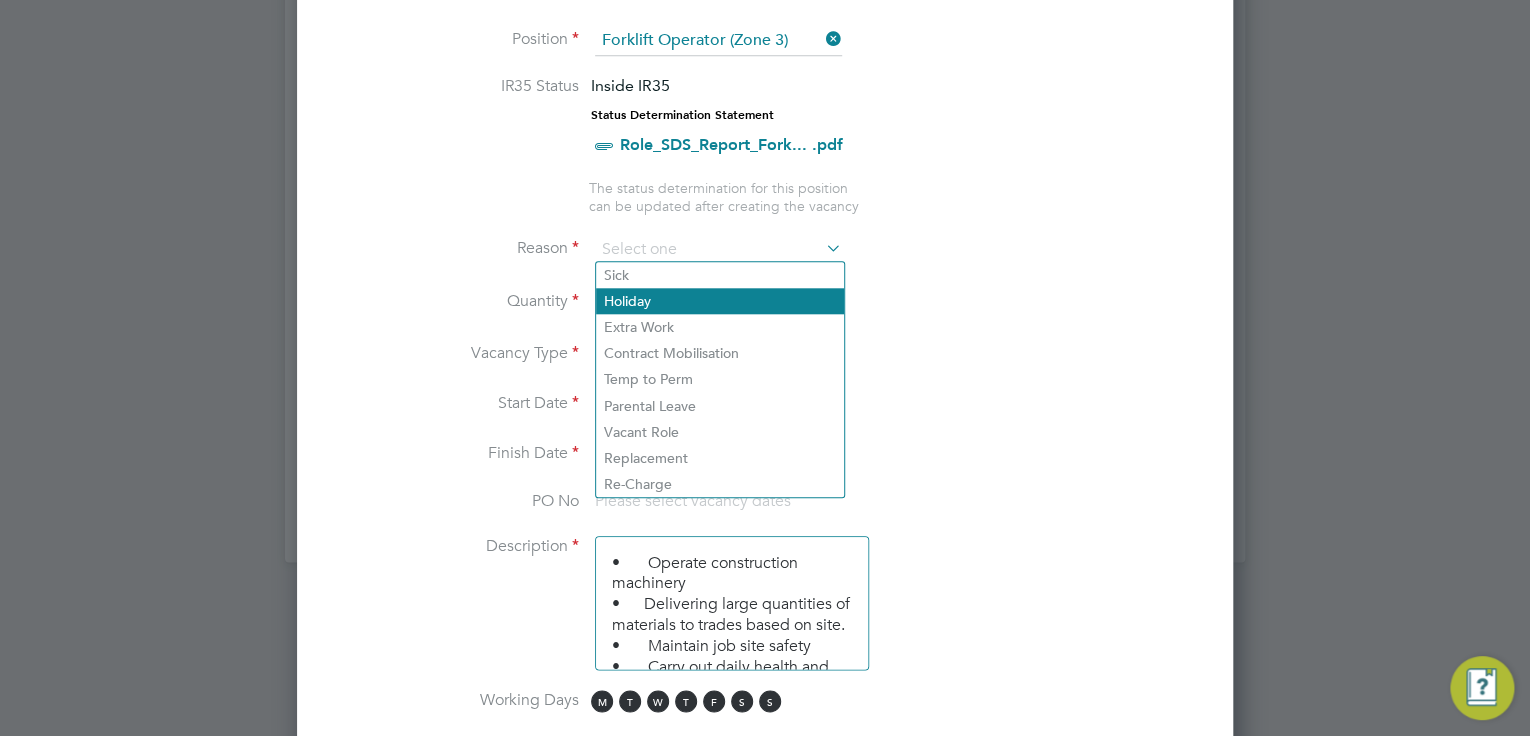 click on "Holiday" 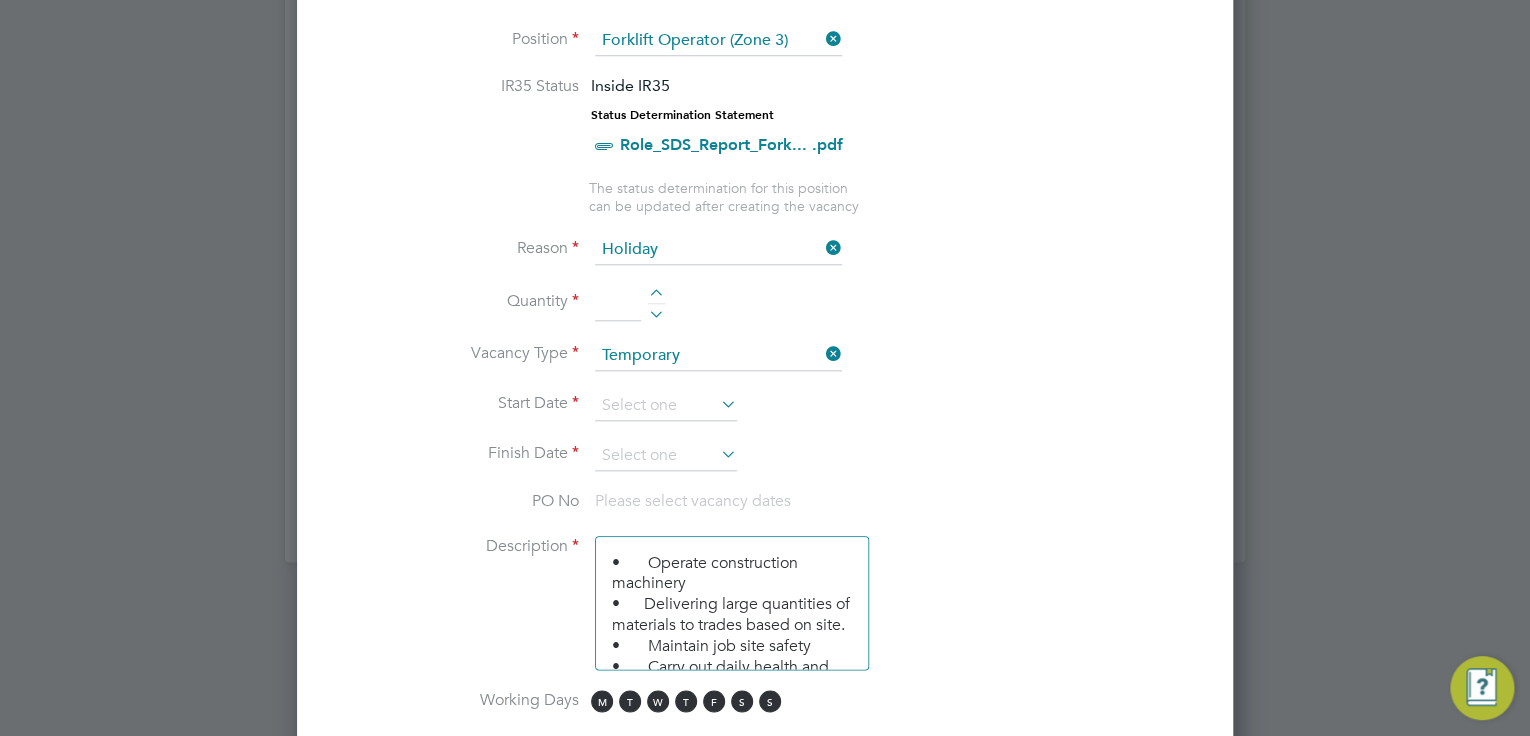 click at bounding box center [656, 296] 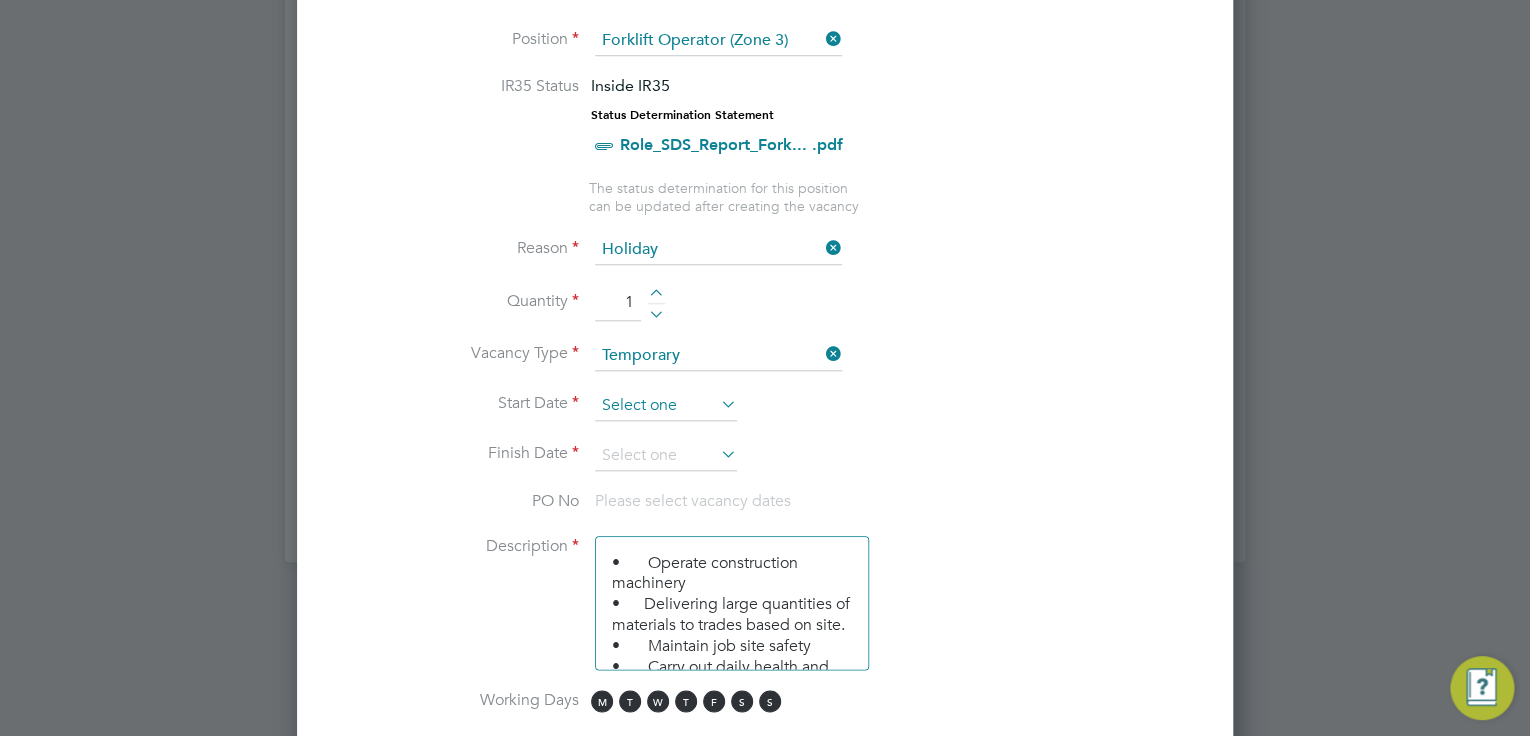 click at bounding box center [666, 406] 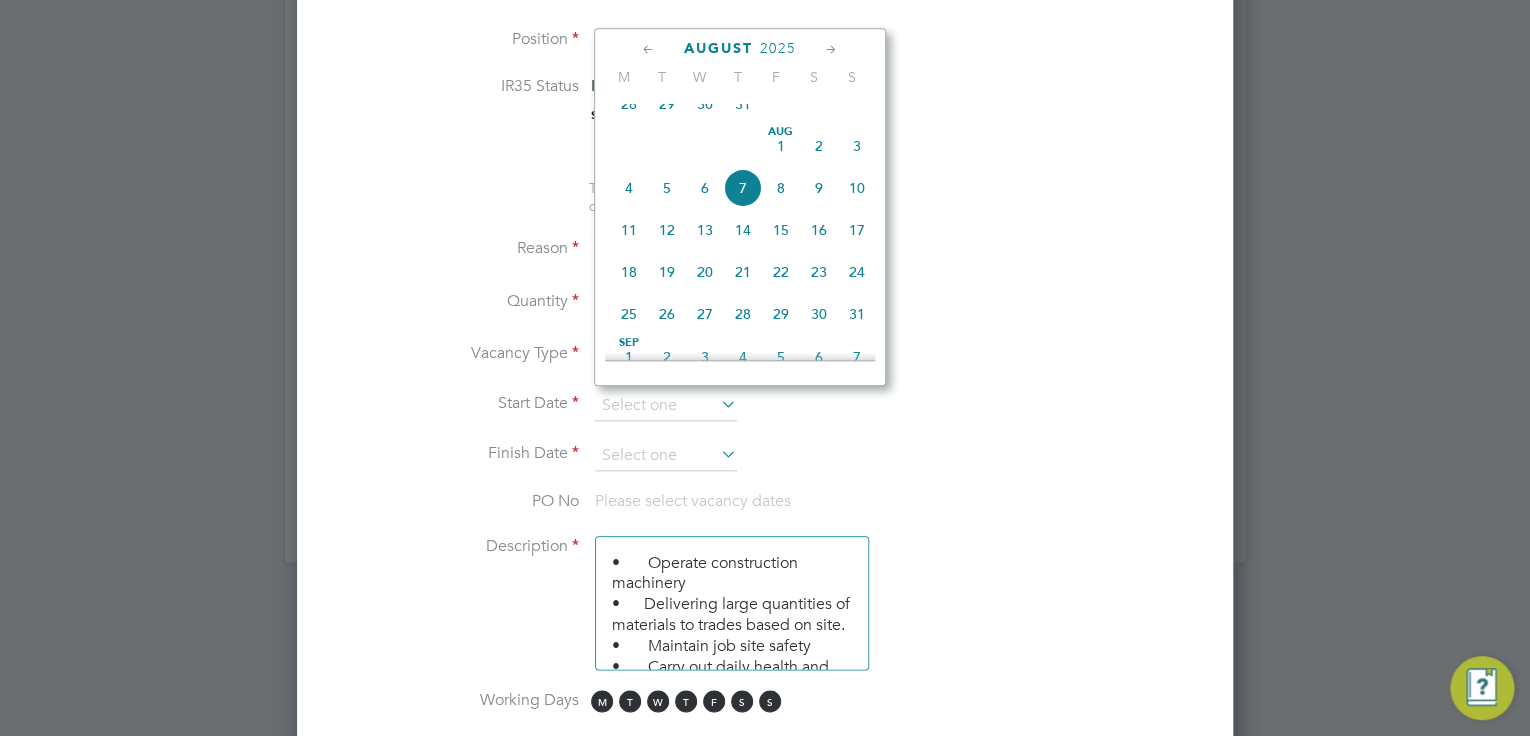 click on "18" 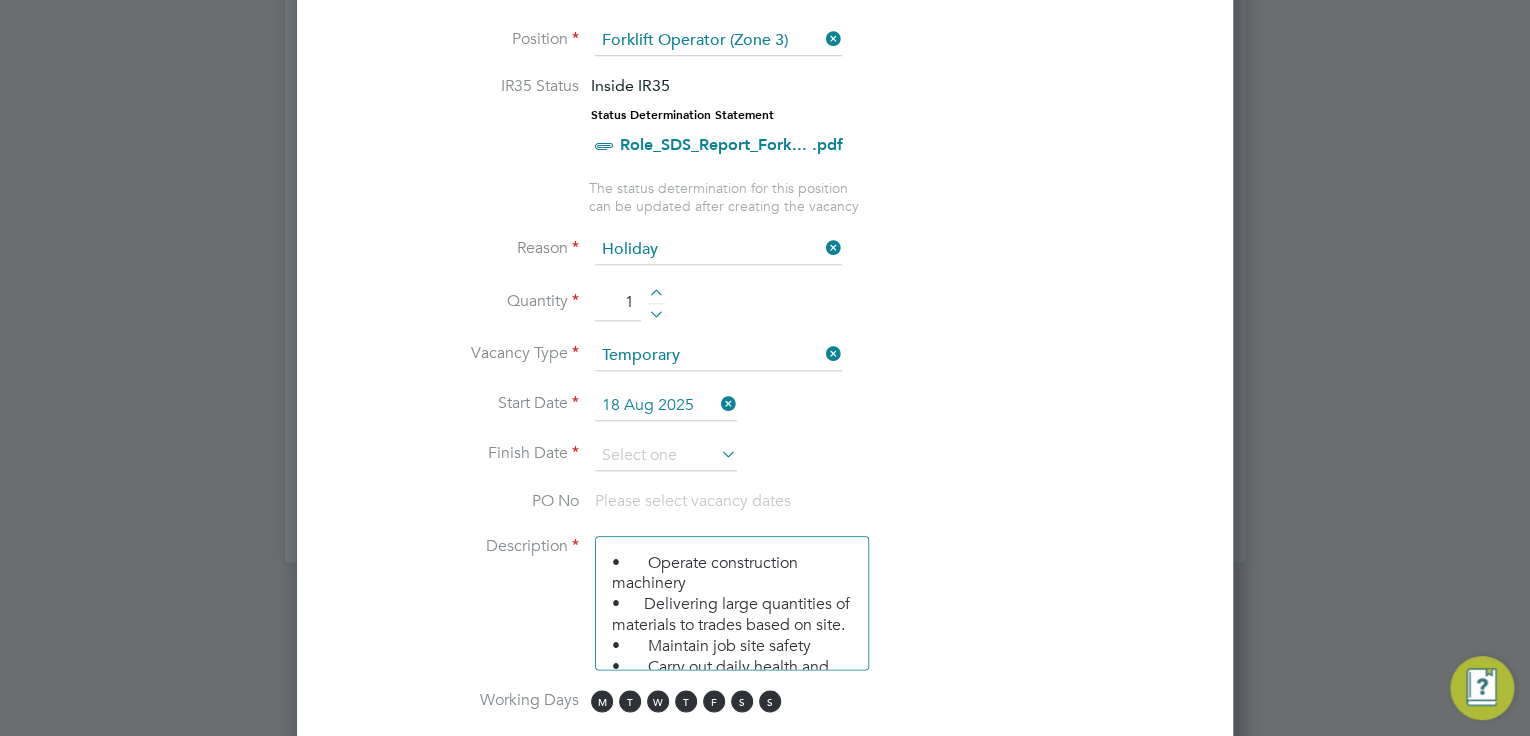 click at bounding box center [717, 454] 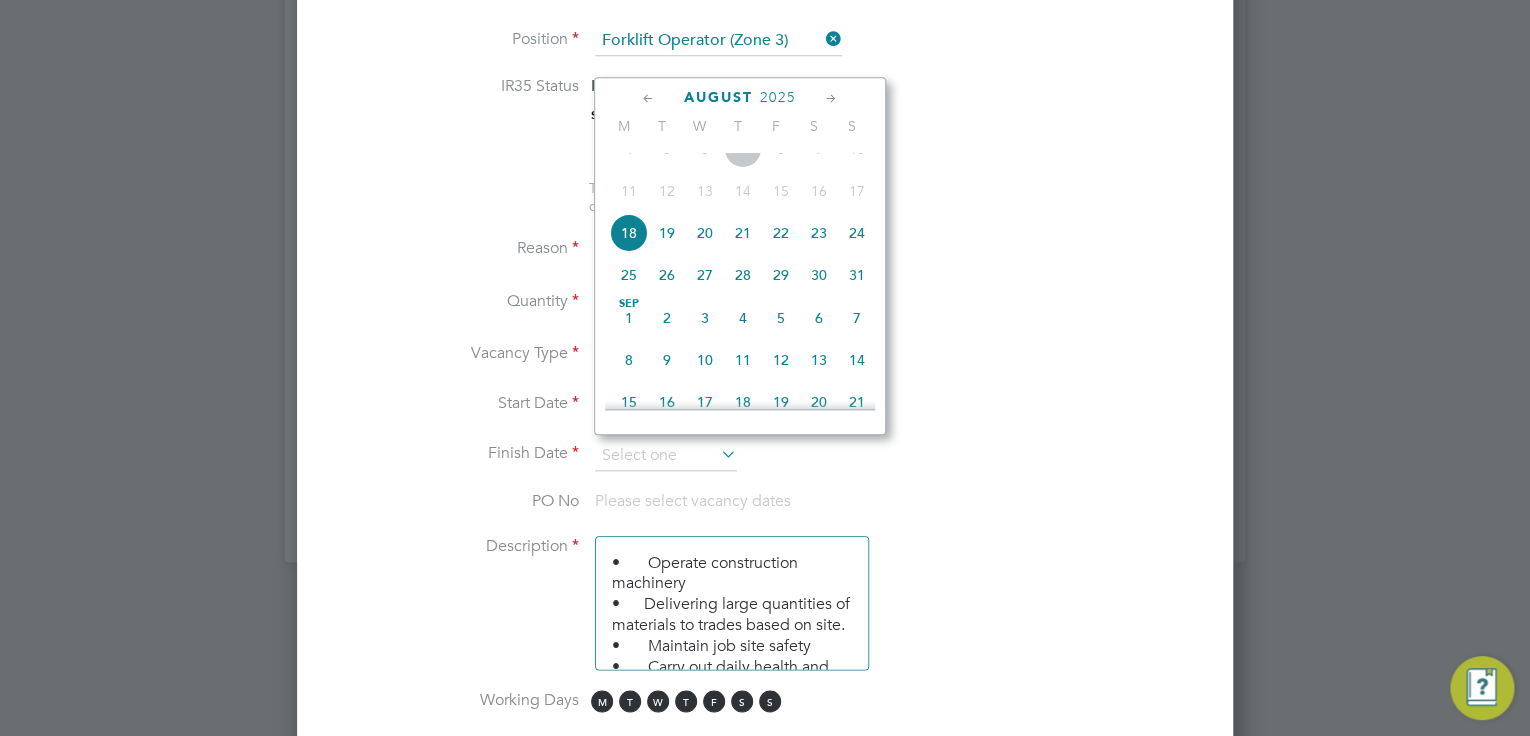 click on "22" 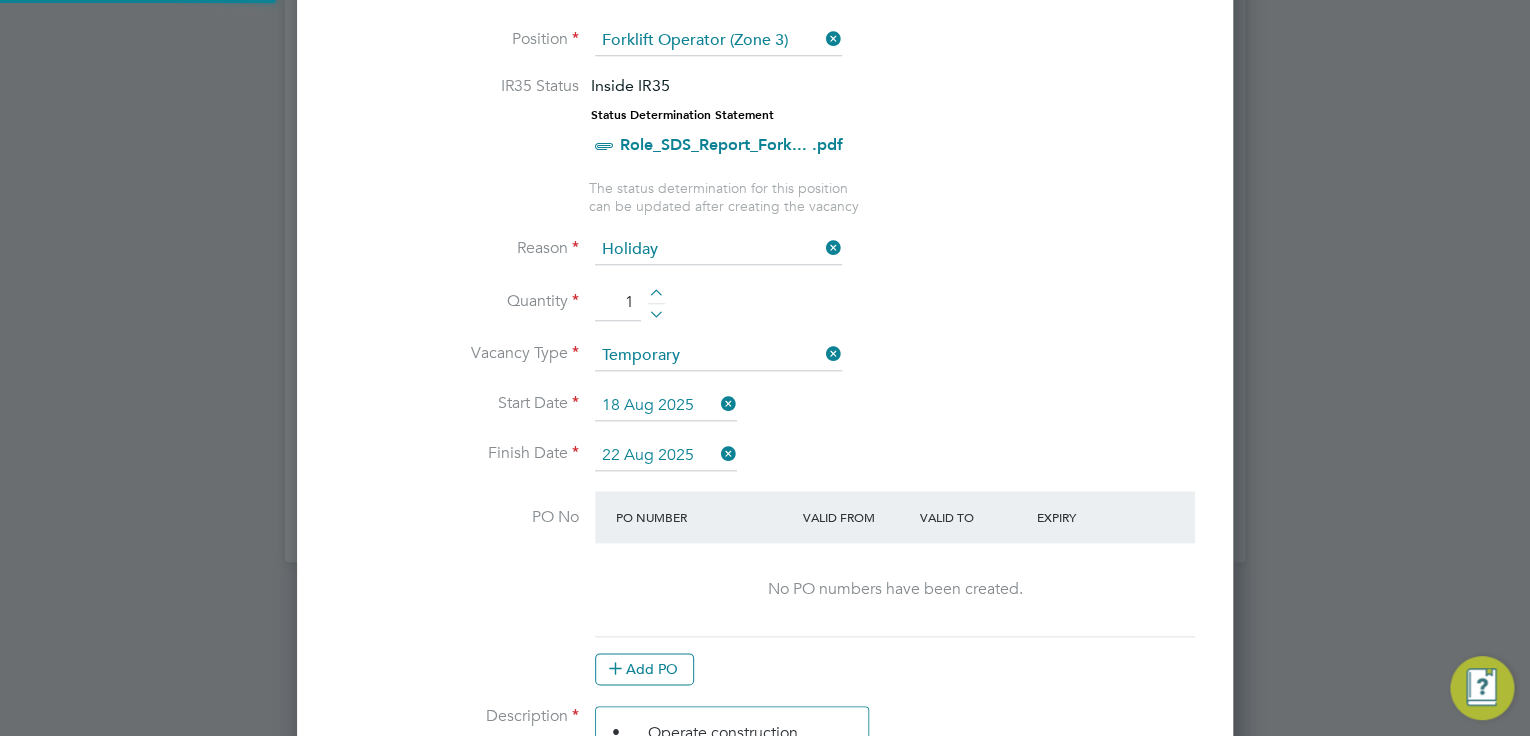 scroll, scrollTop: 9, scrollLeft: 10, axis: both 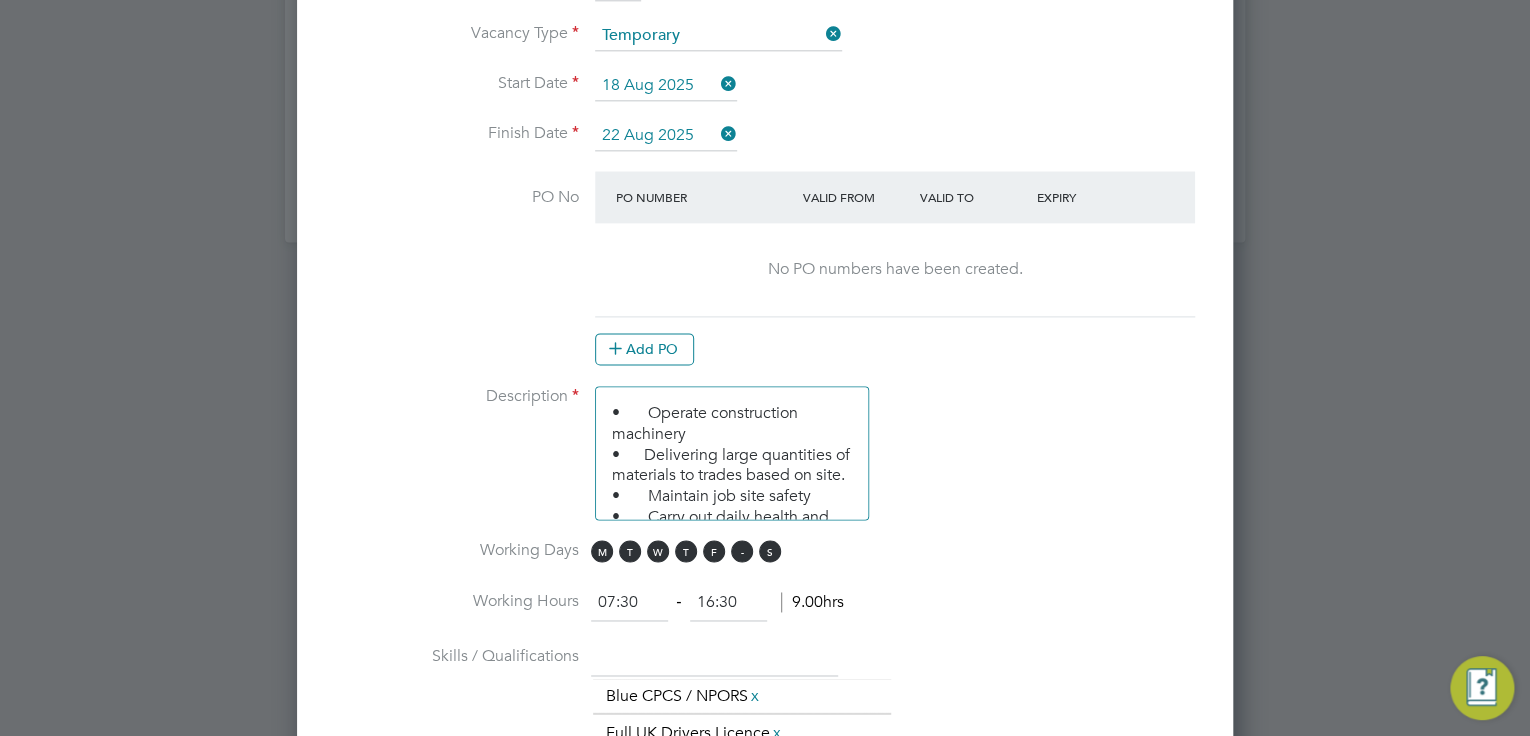 click on "S" at bounding box center (742, 551) 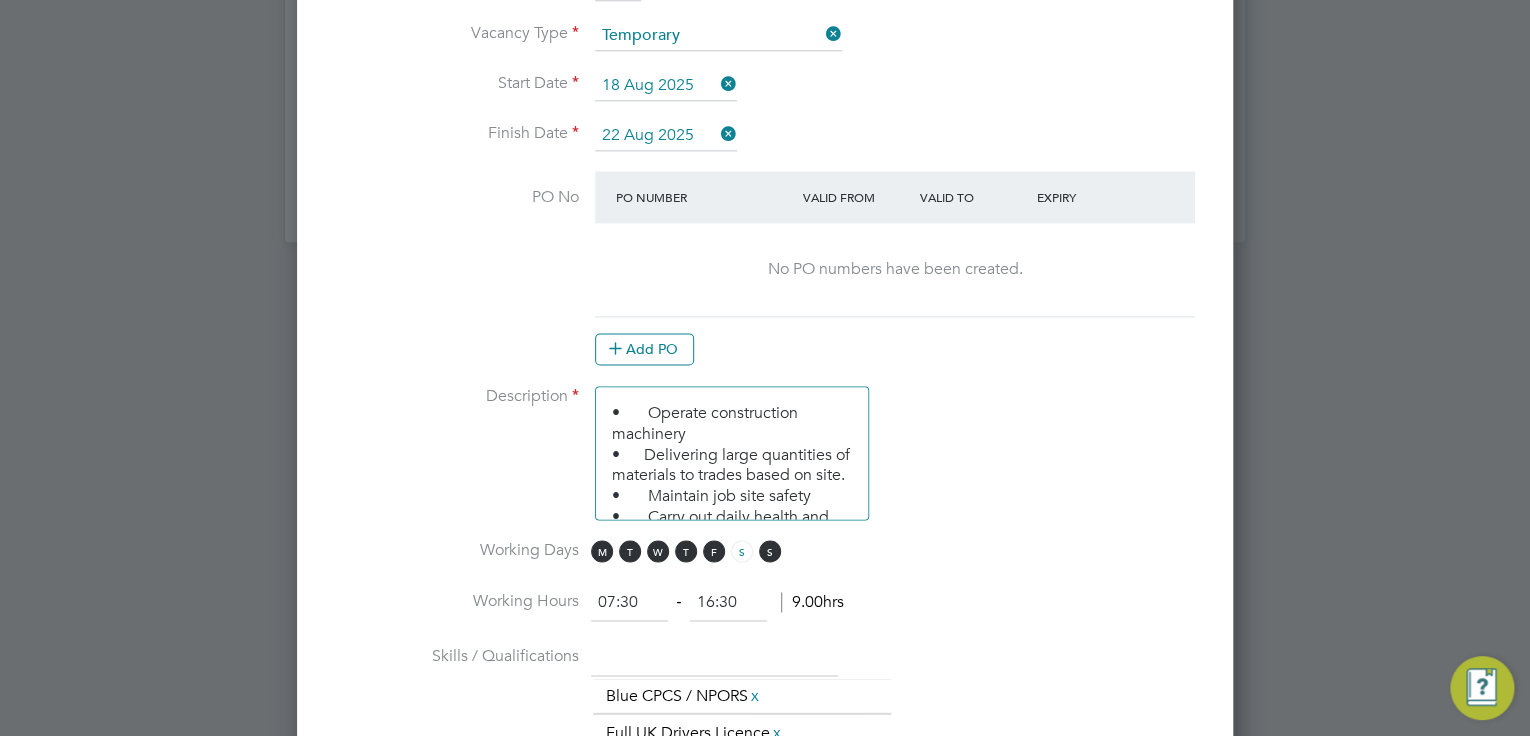 click on "M T W T F S S" at bounding box center (689, 551) 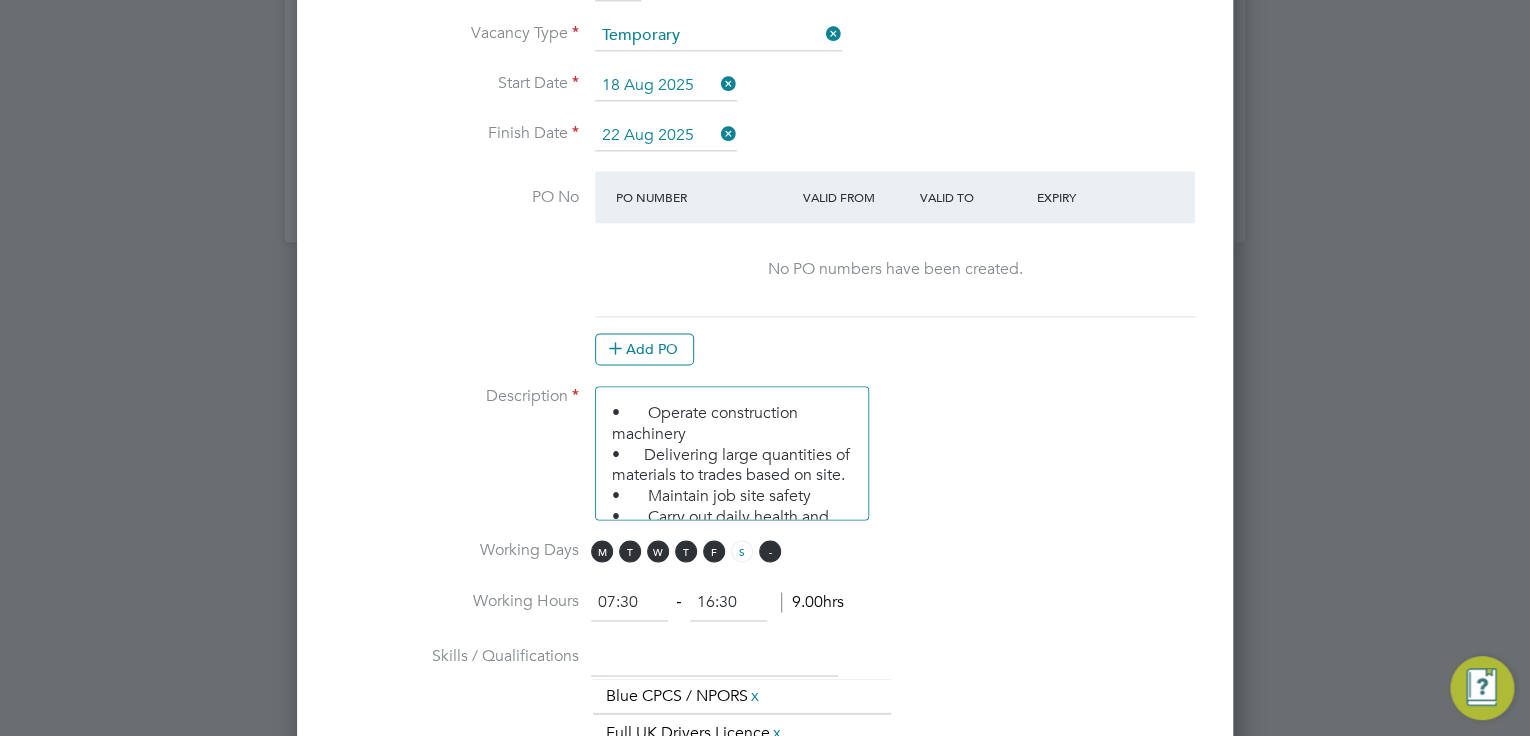 click on "S" at bounding box center [770, 551] 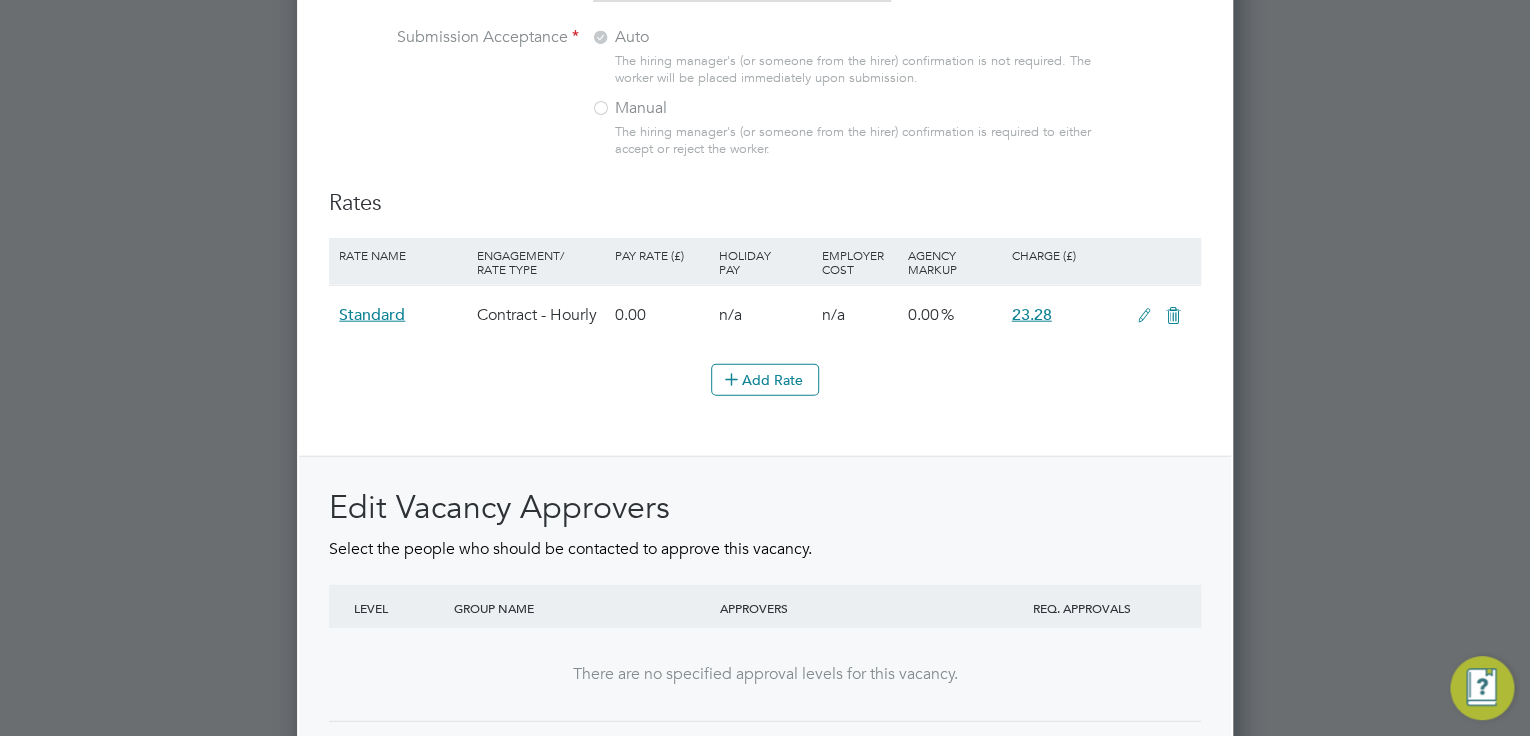 scroll, scrollTop: 2394, scrollLeft: 0, axis: vertical 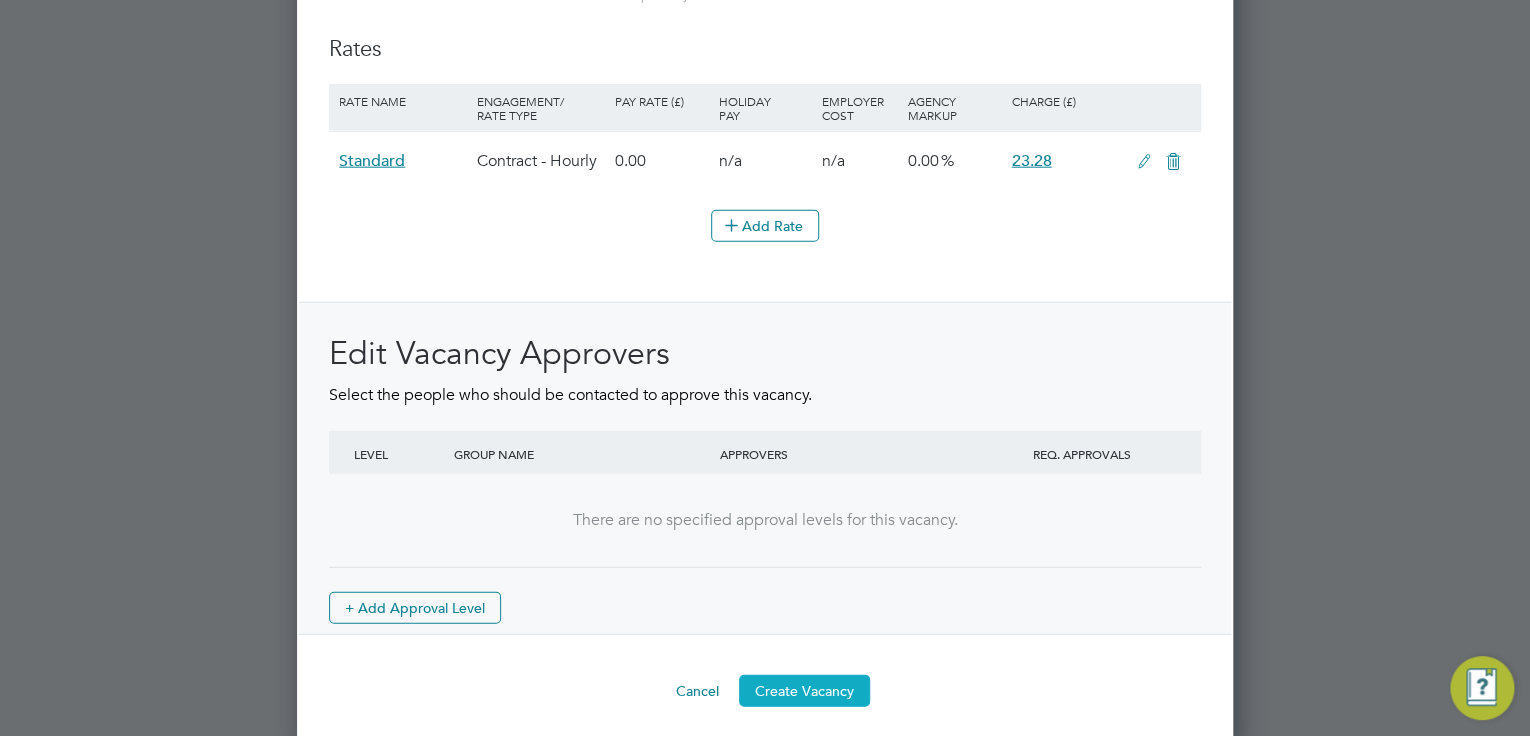click on "Create Vacancy" at bounding box center [804, 691] 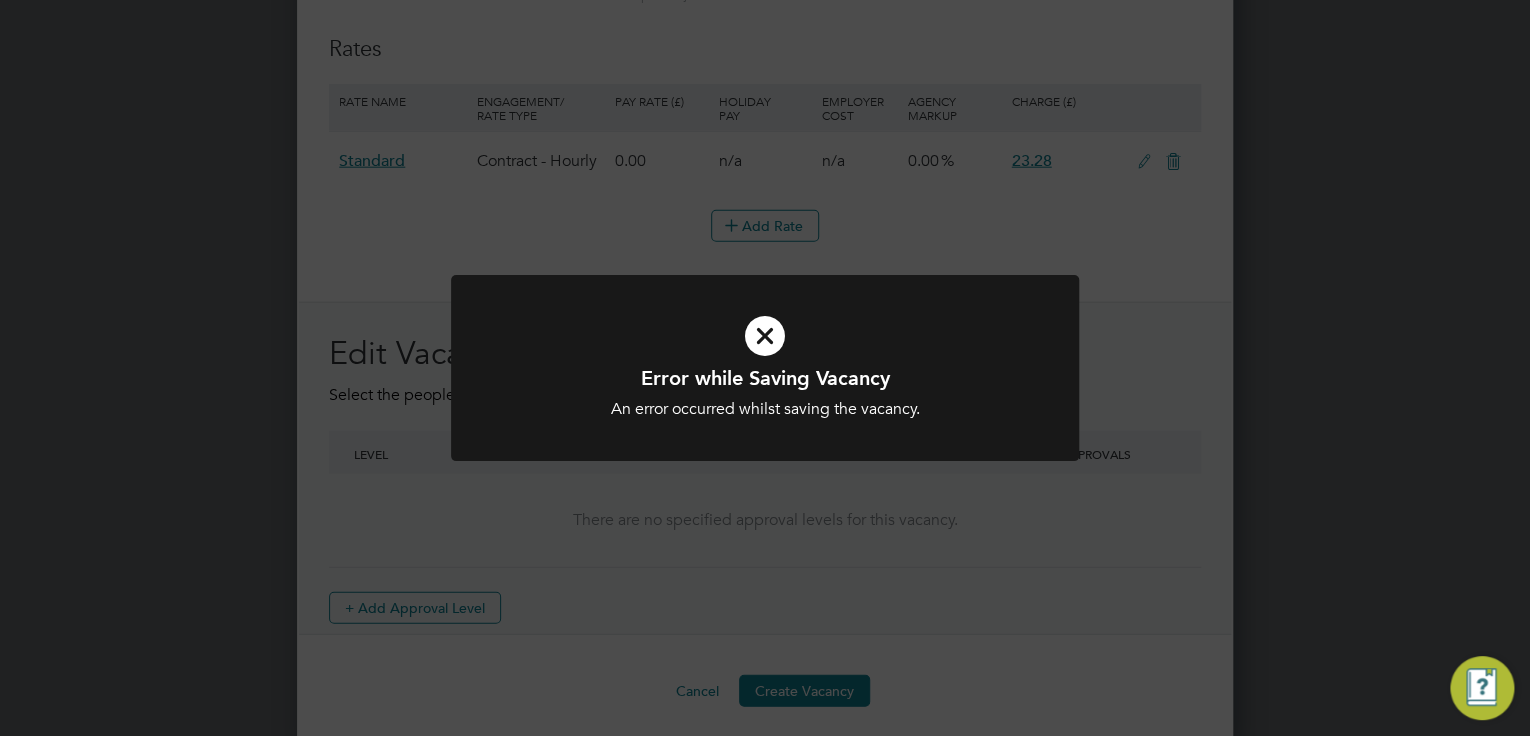 click at bounding box center (765, 368) 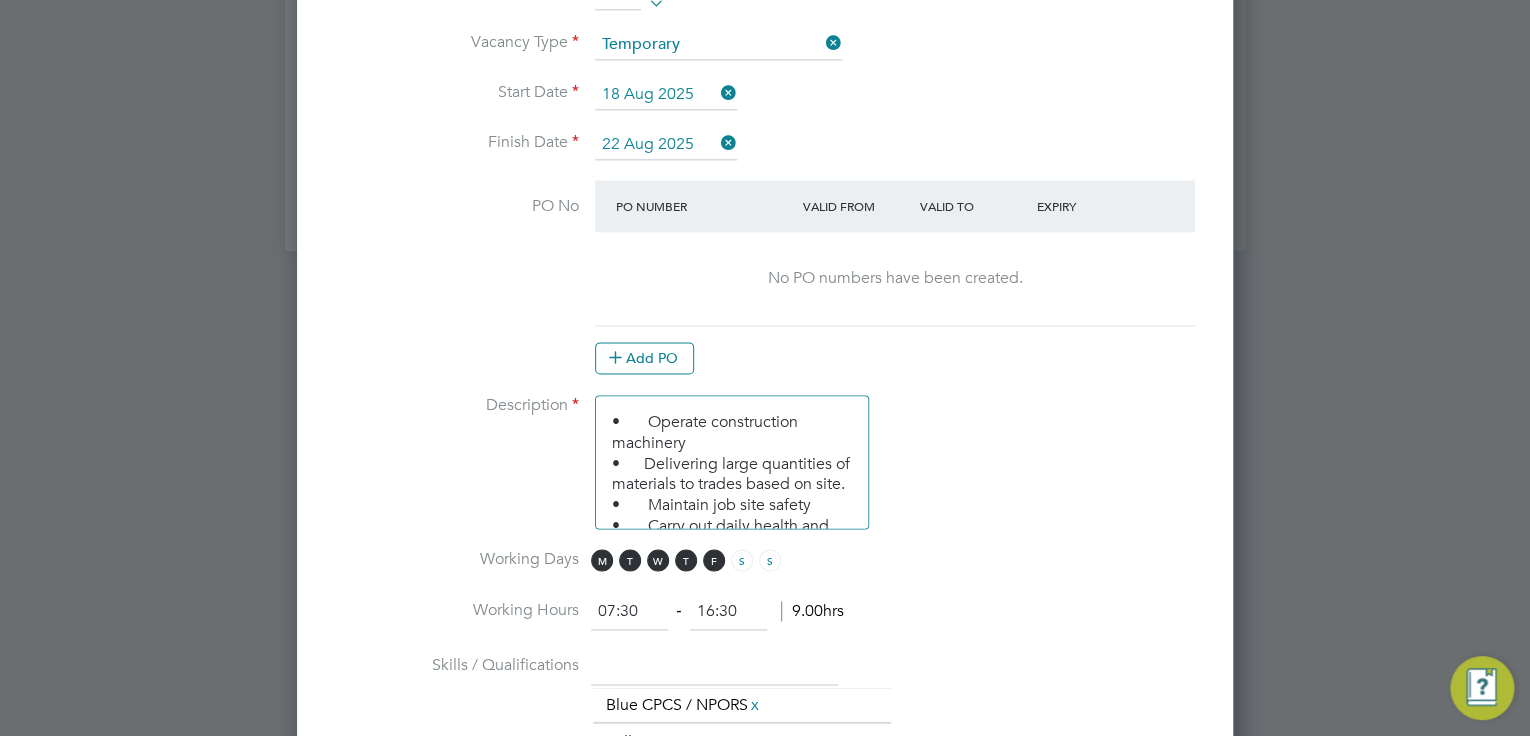 scroll, scrollTop: 1200, scrollLeft: 0, axis: vertical 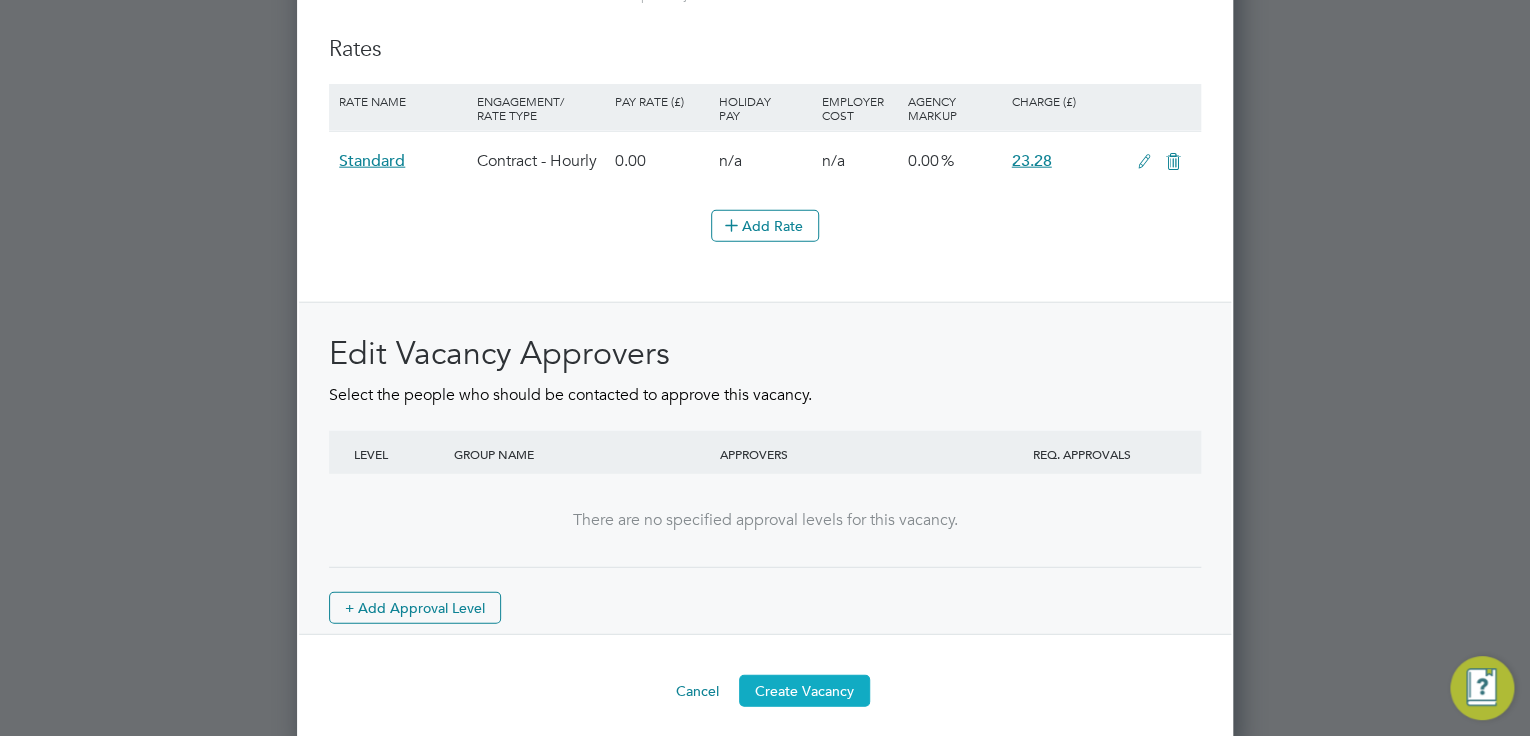 click on "Create Vacancy" at bounding box center (804, 691) 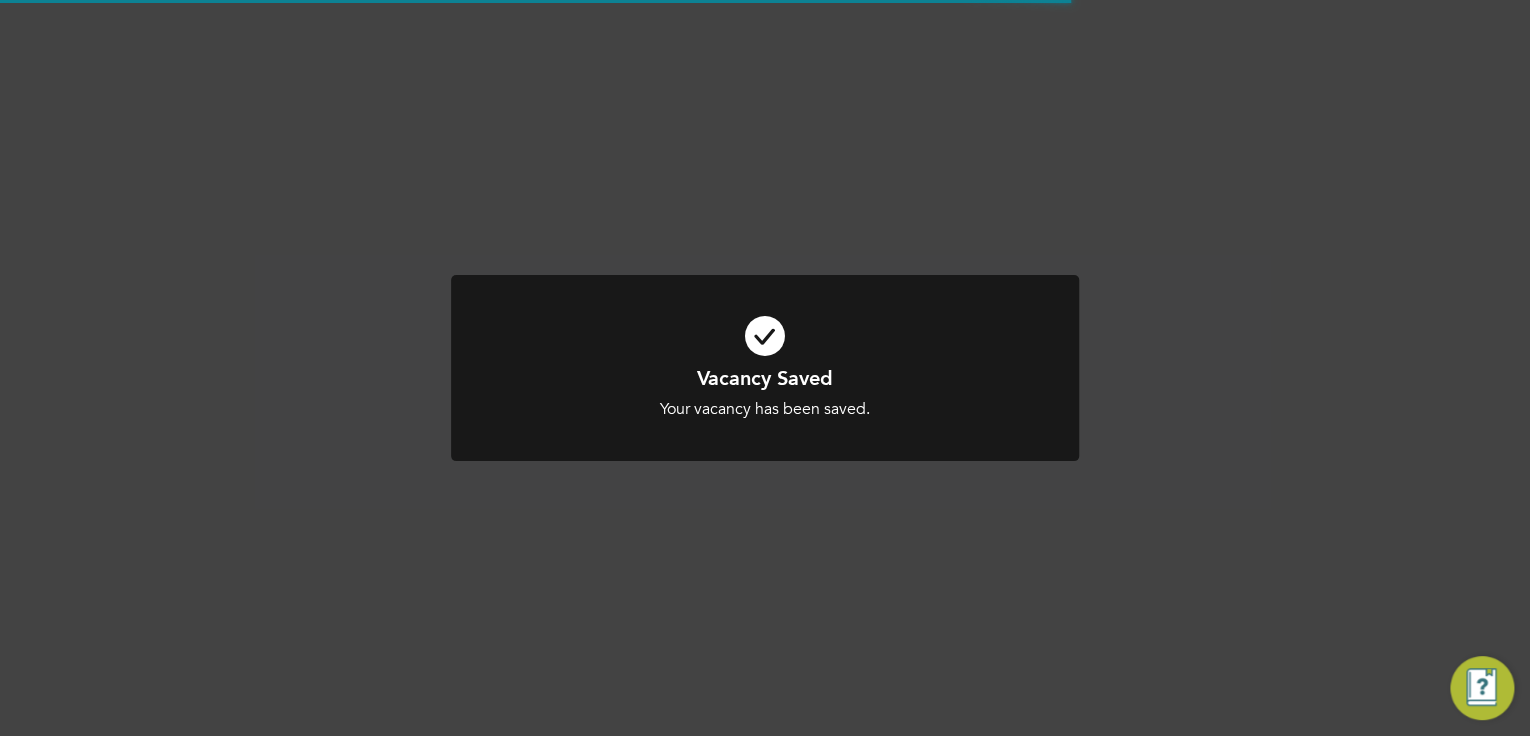 scroll, scrollTop: 0, scrollLeft: 0, axis: both 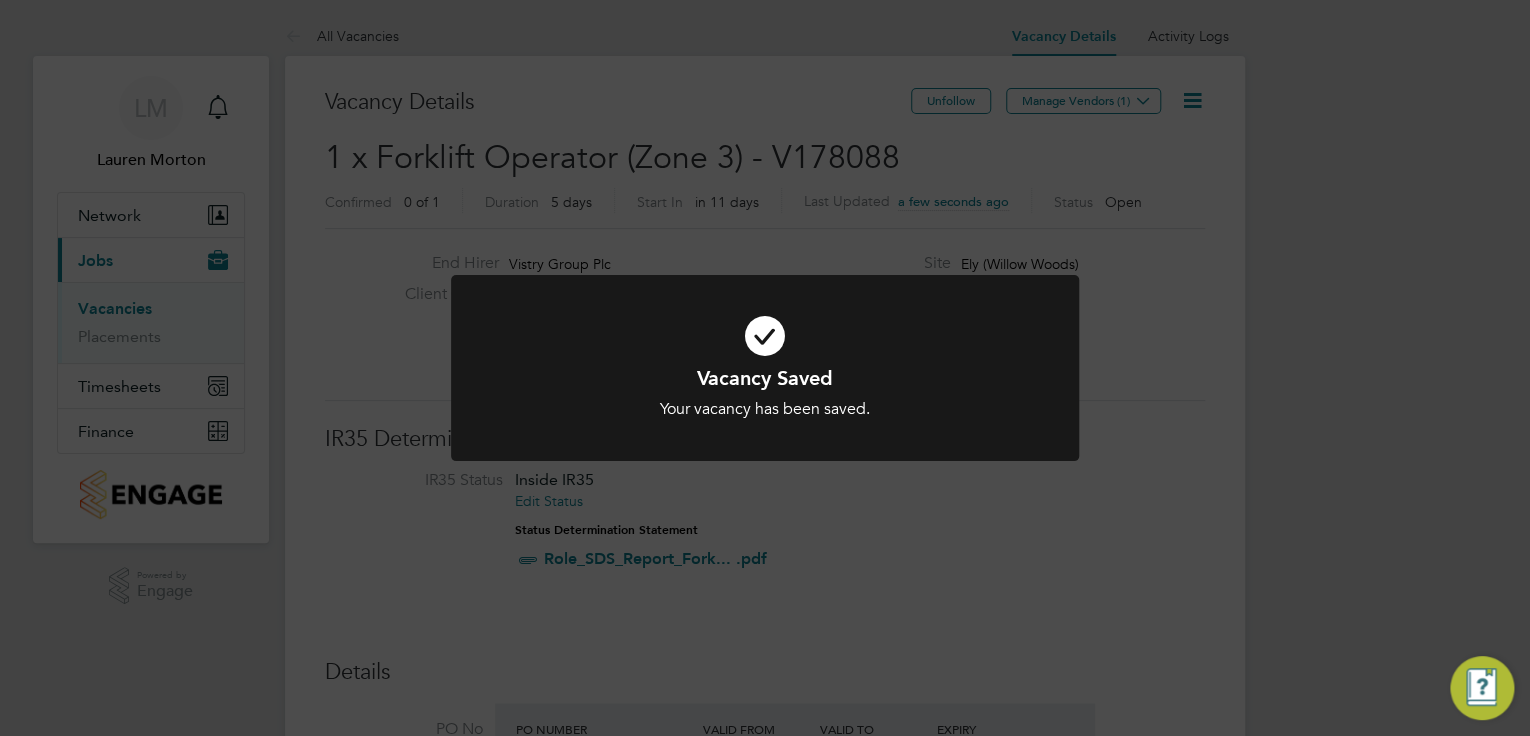click on "Your vacancy has been saved." at bounding box center (765, 409) 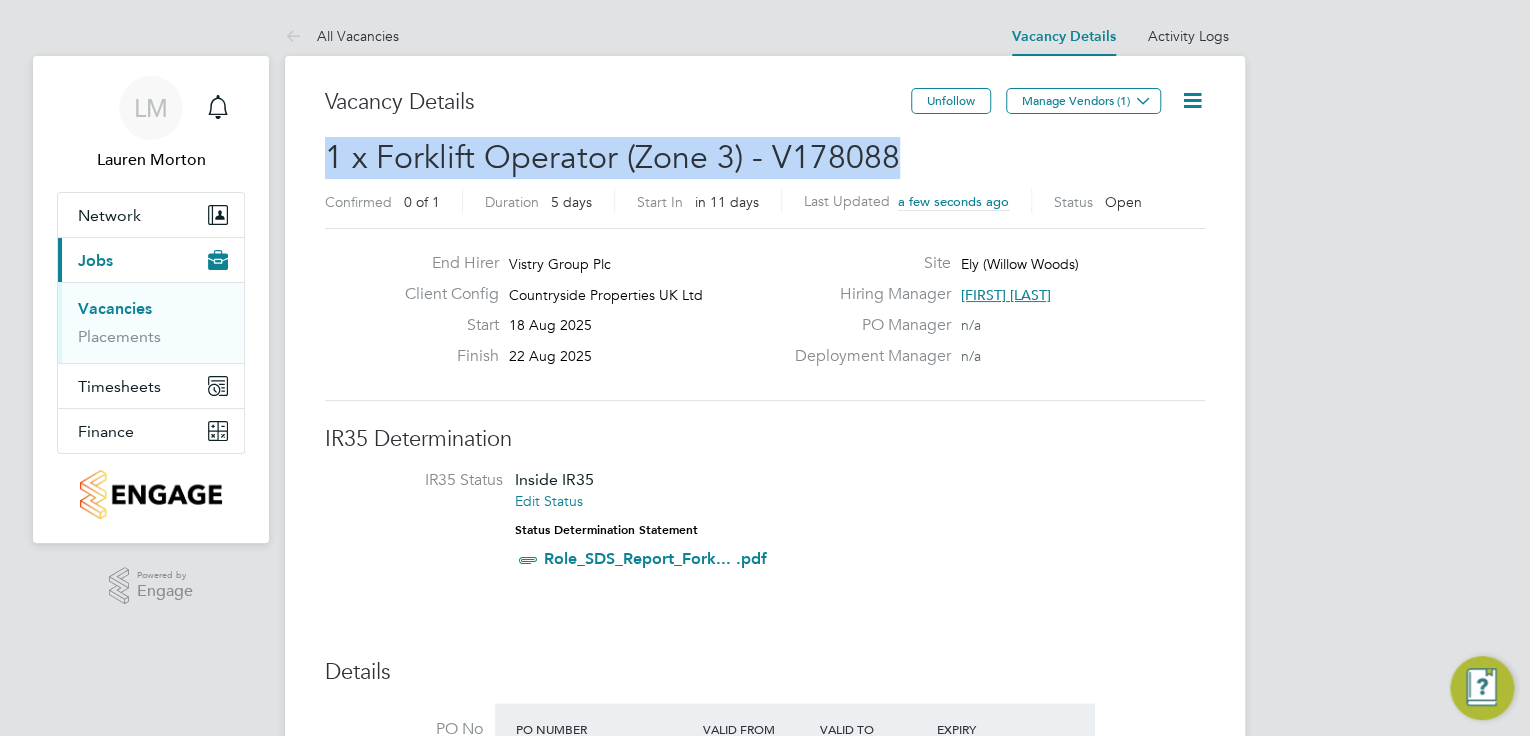 drag, startPoint x: 921, startPoint y: 141, endPoint x: 311, endPoint y: 149, distance: 610.0524 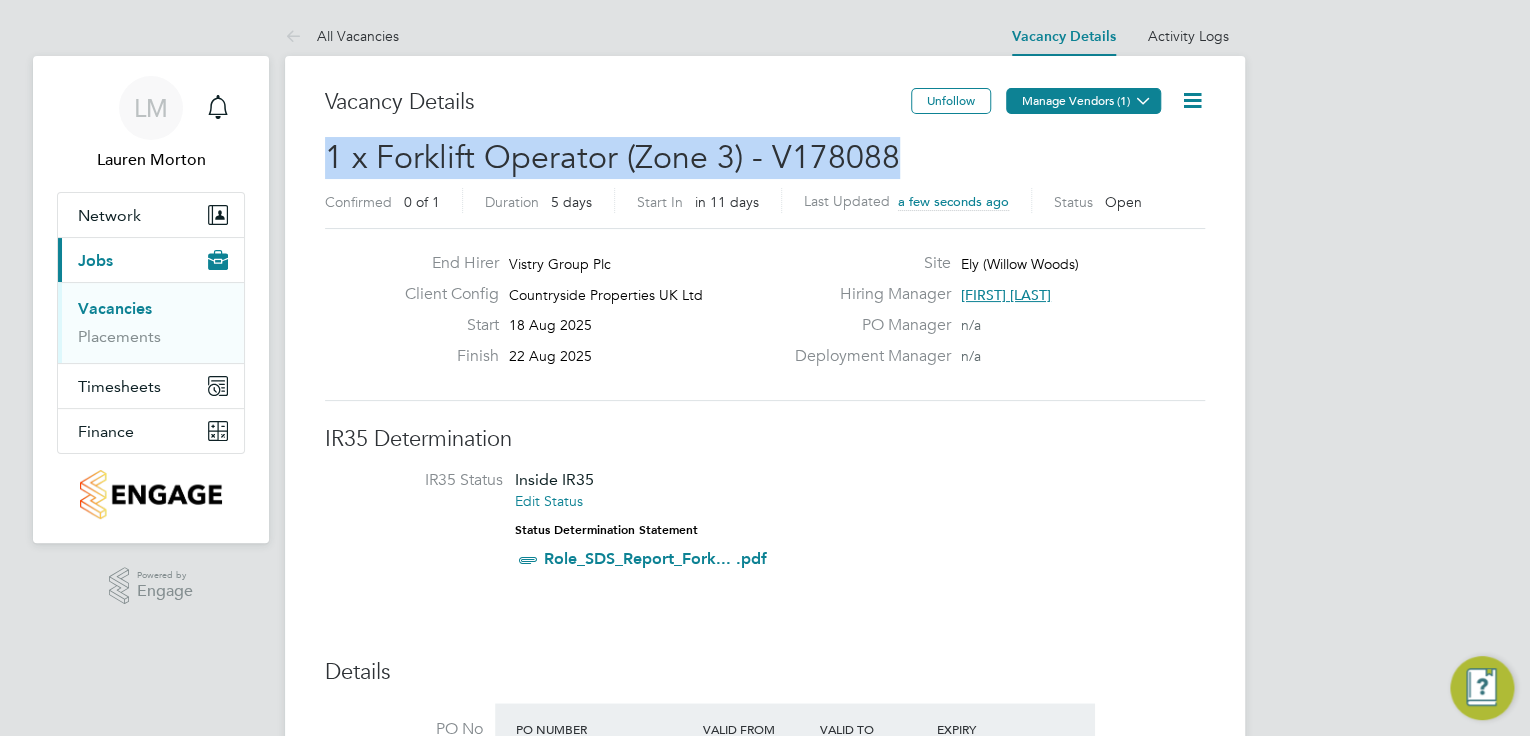 click on "Manage Vendors (1)" 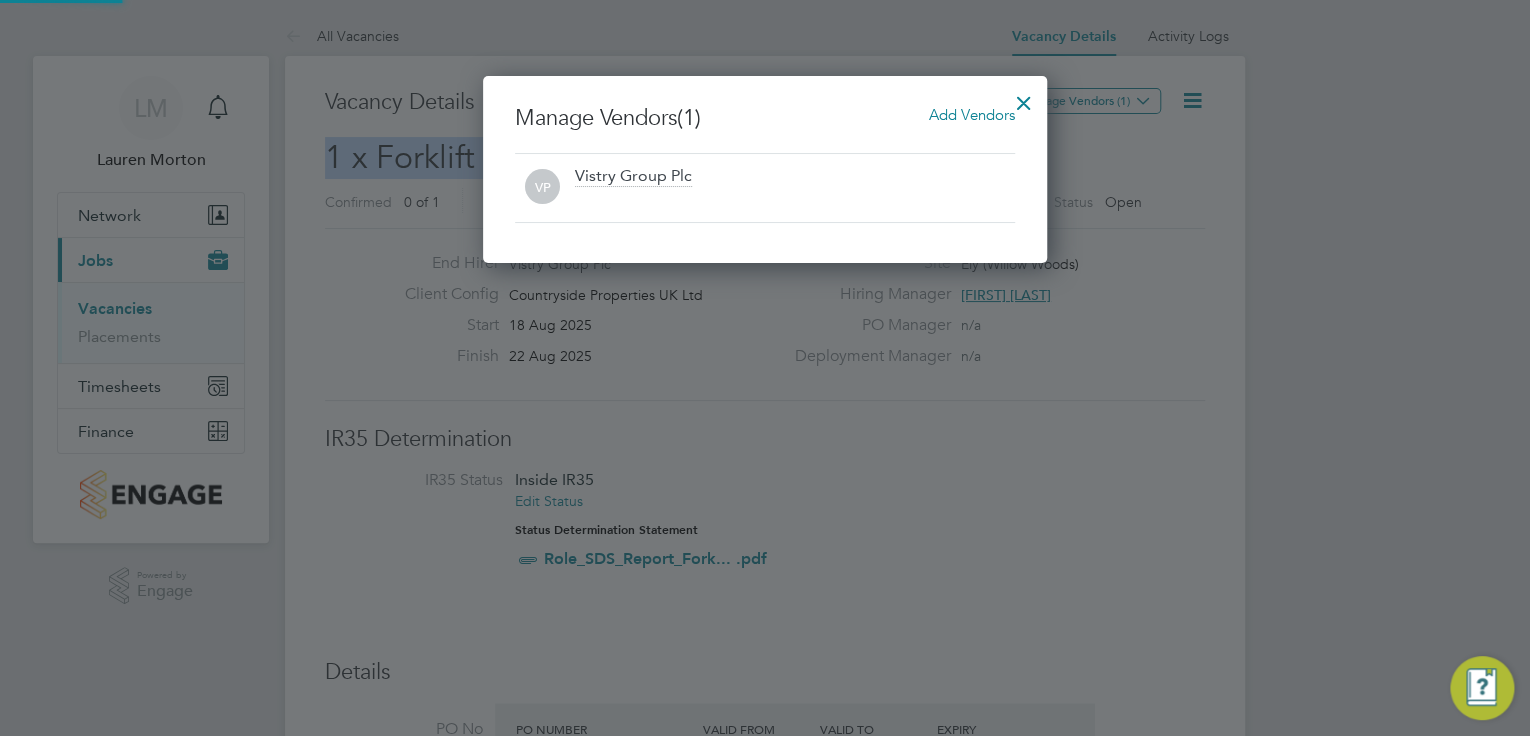 scroll, scrollTop: 9, scrollLeft: 10, axis: both 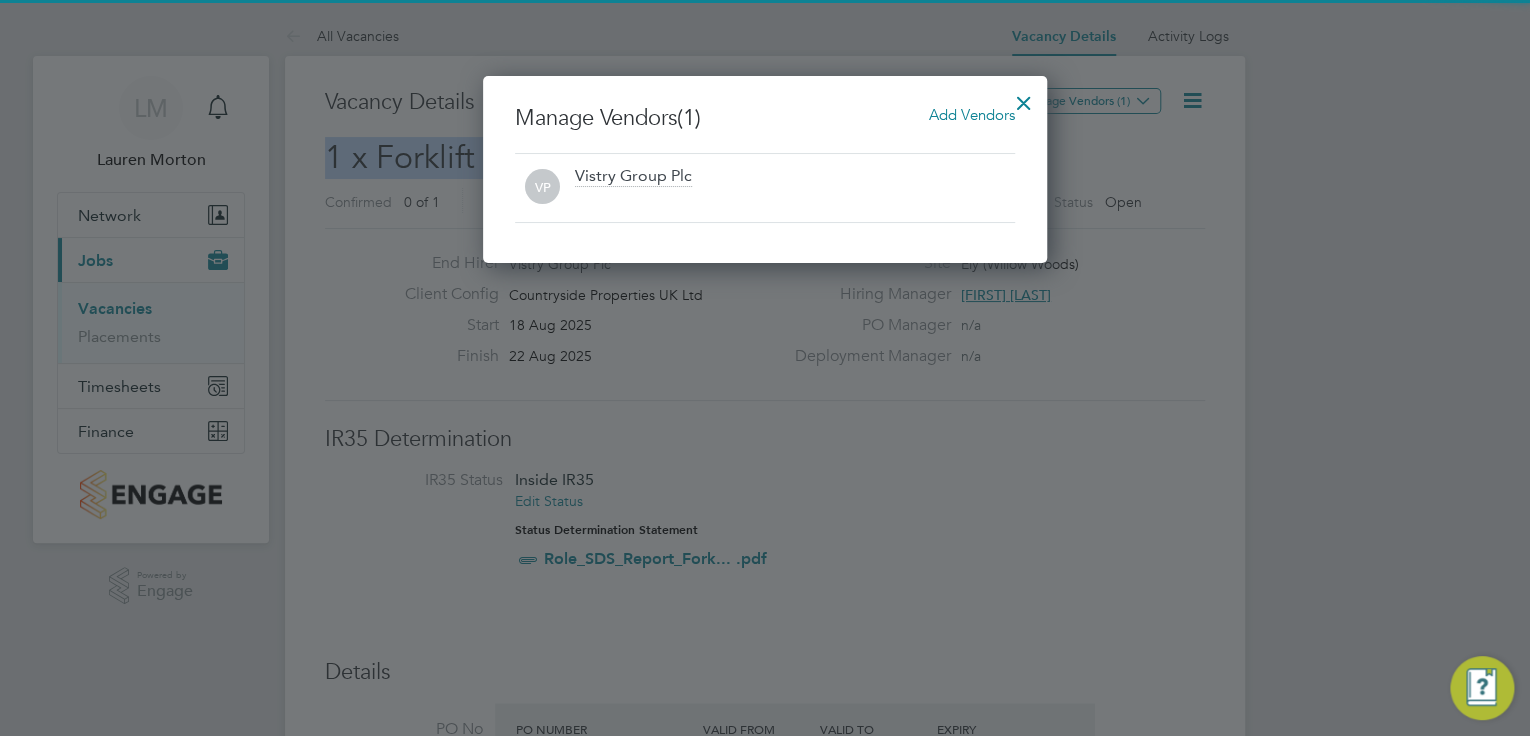 click on "Add Vendors" at bounding box center [972, 114] 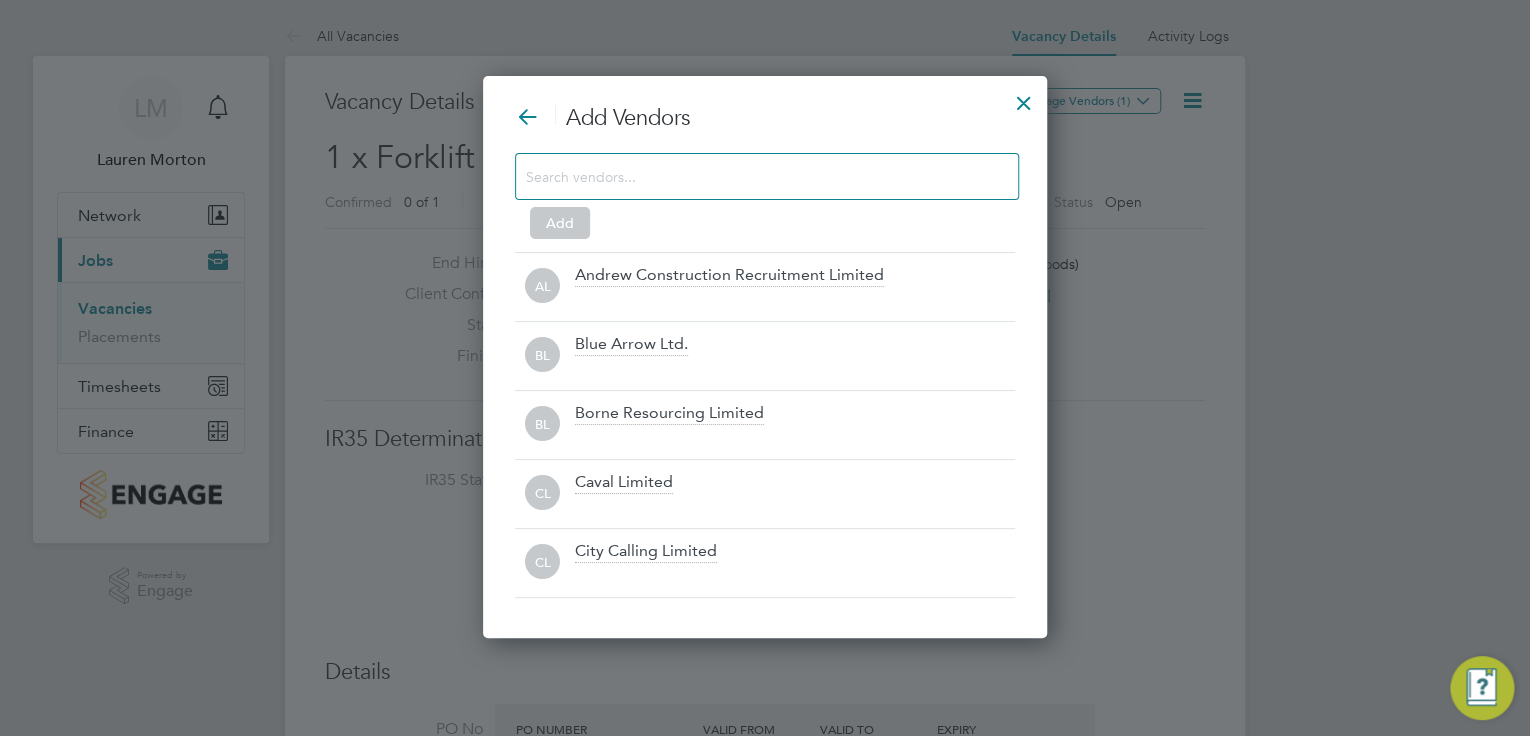 click at bounding box center (751, 176) 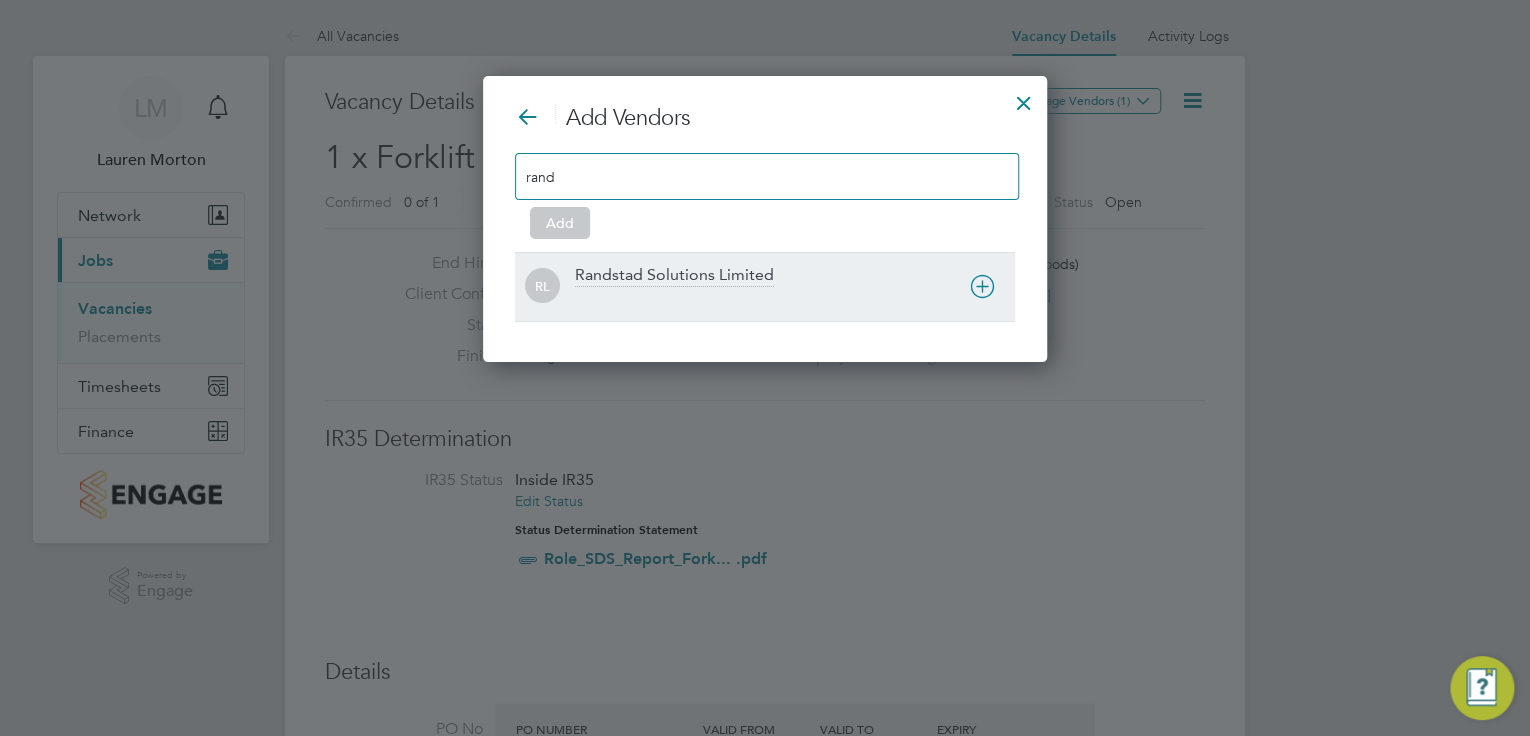 type on "rand" 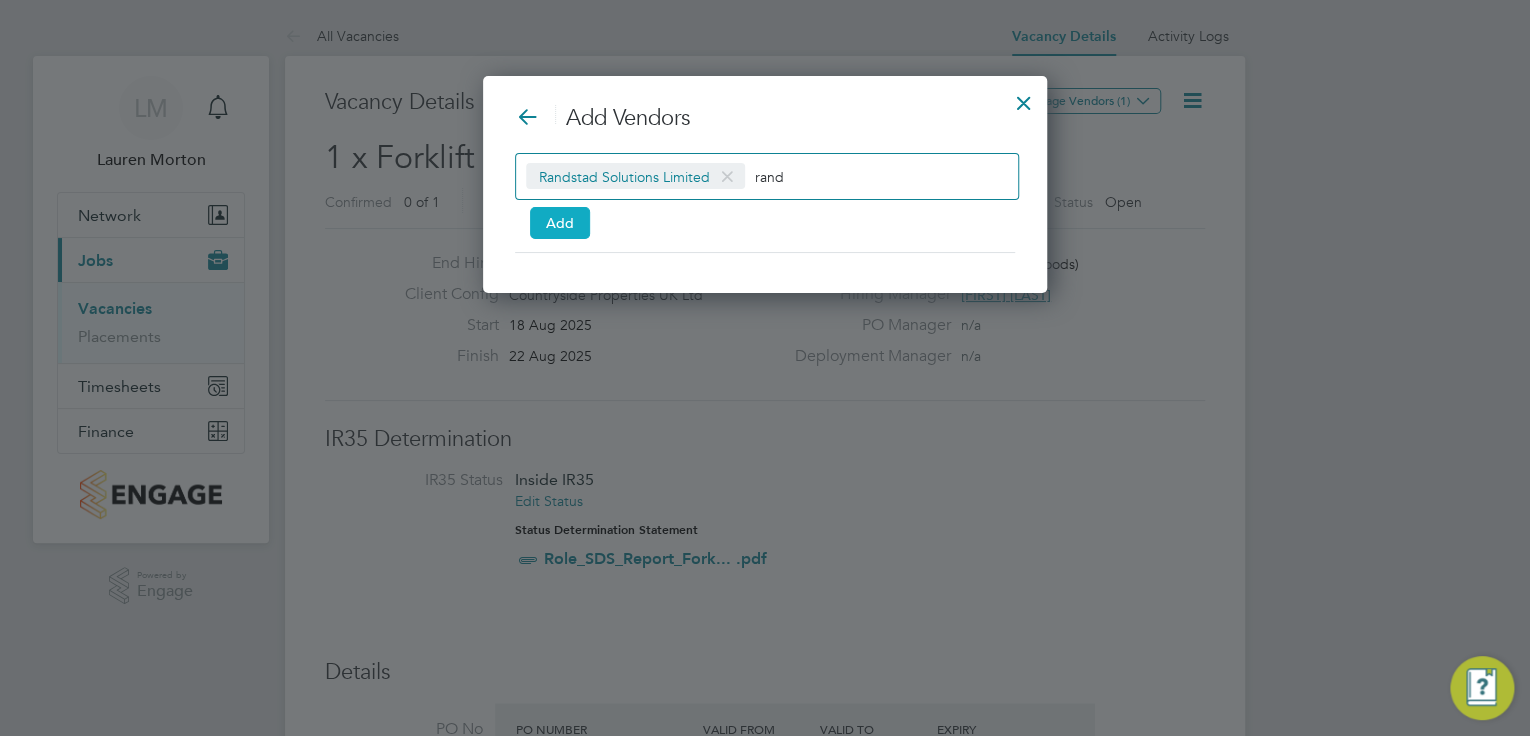 click on "Add" at bounding box center (560, 223) 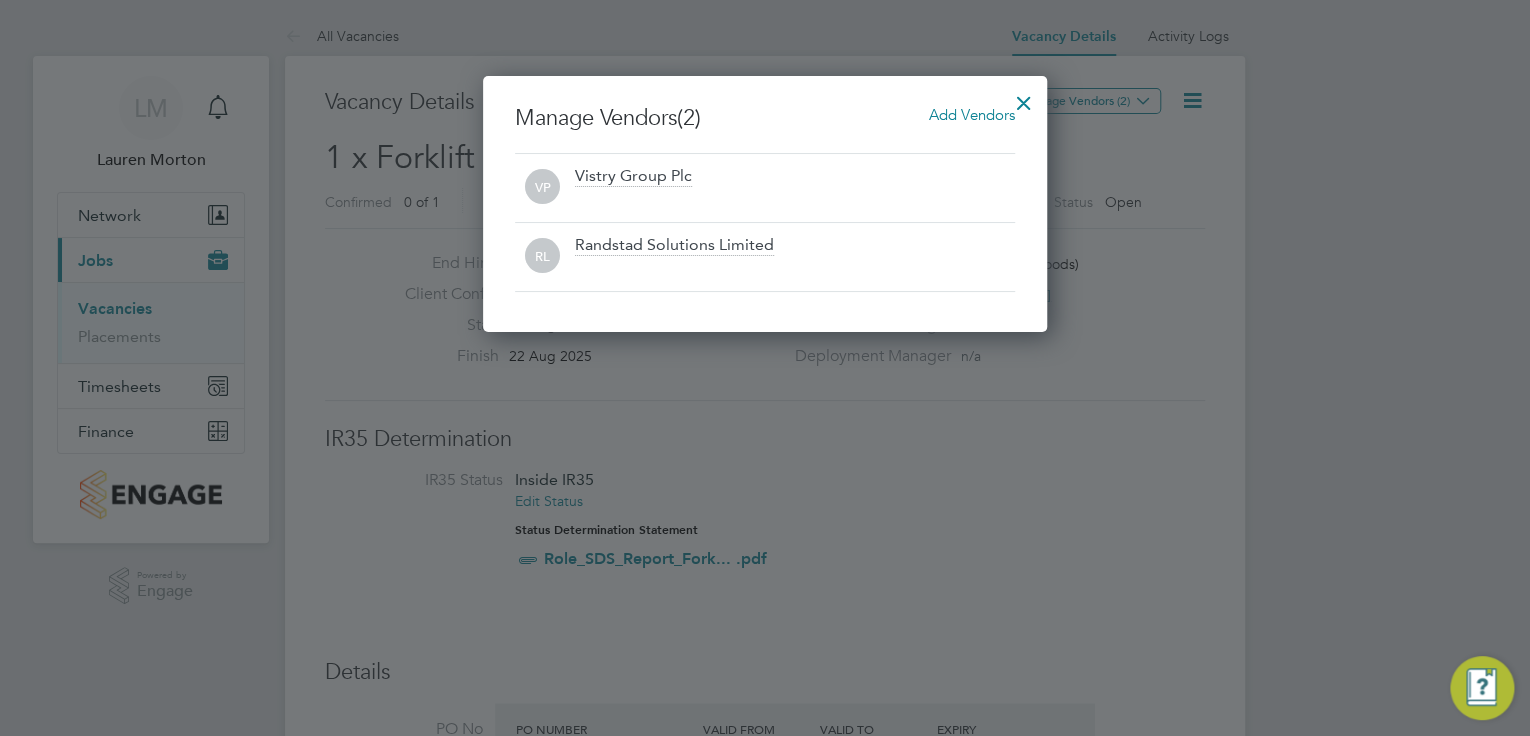 click at bounding box center (1024, 98) 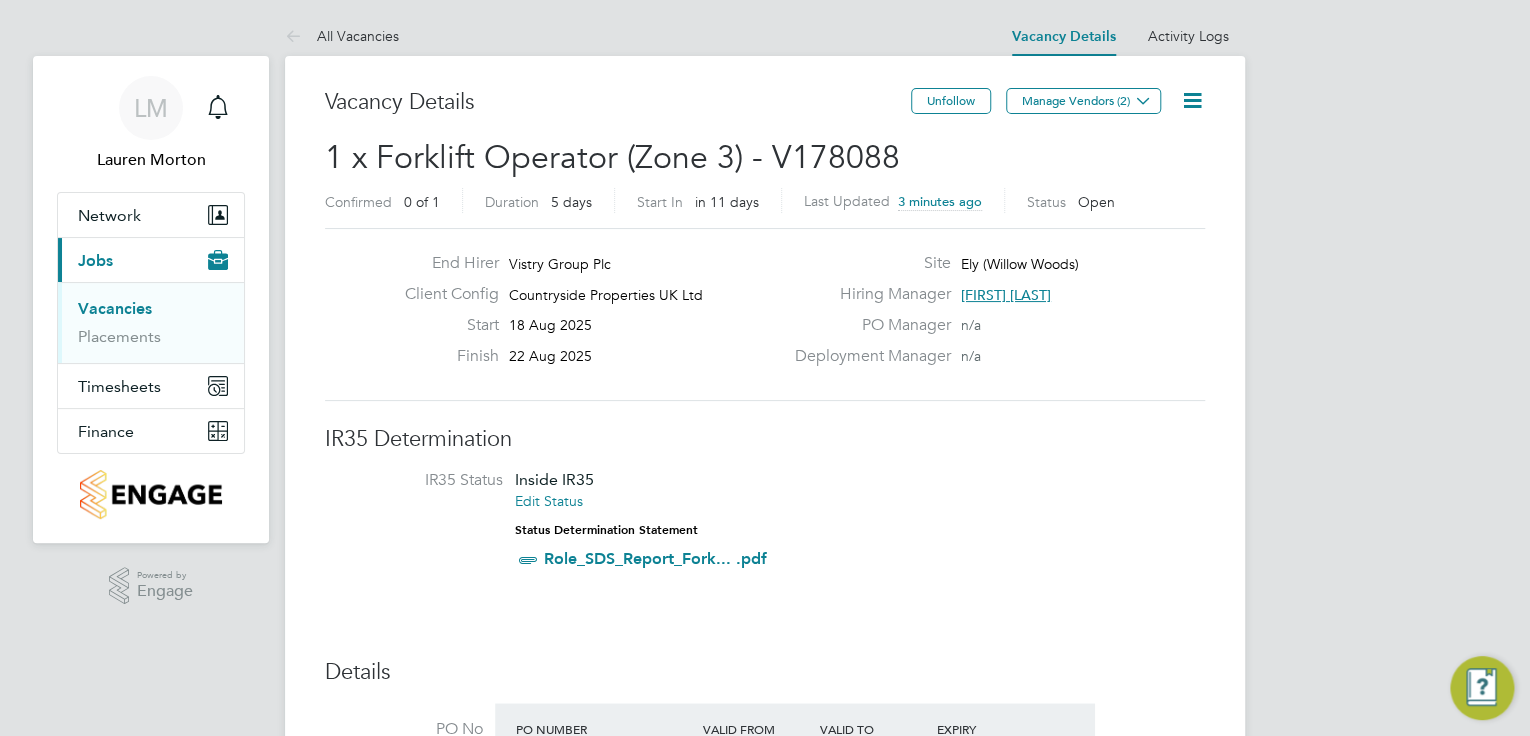click 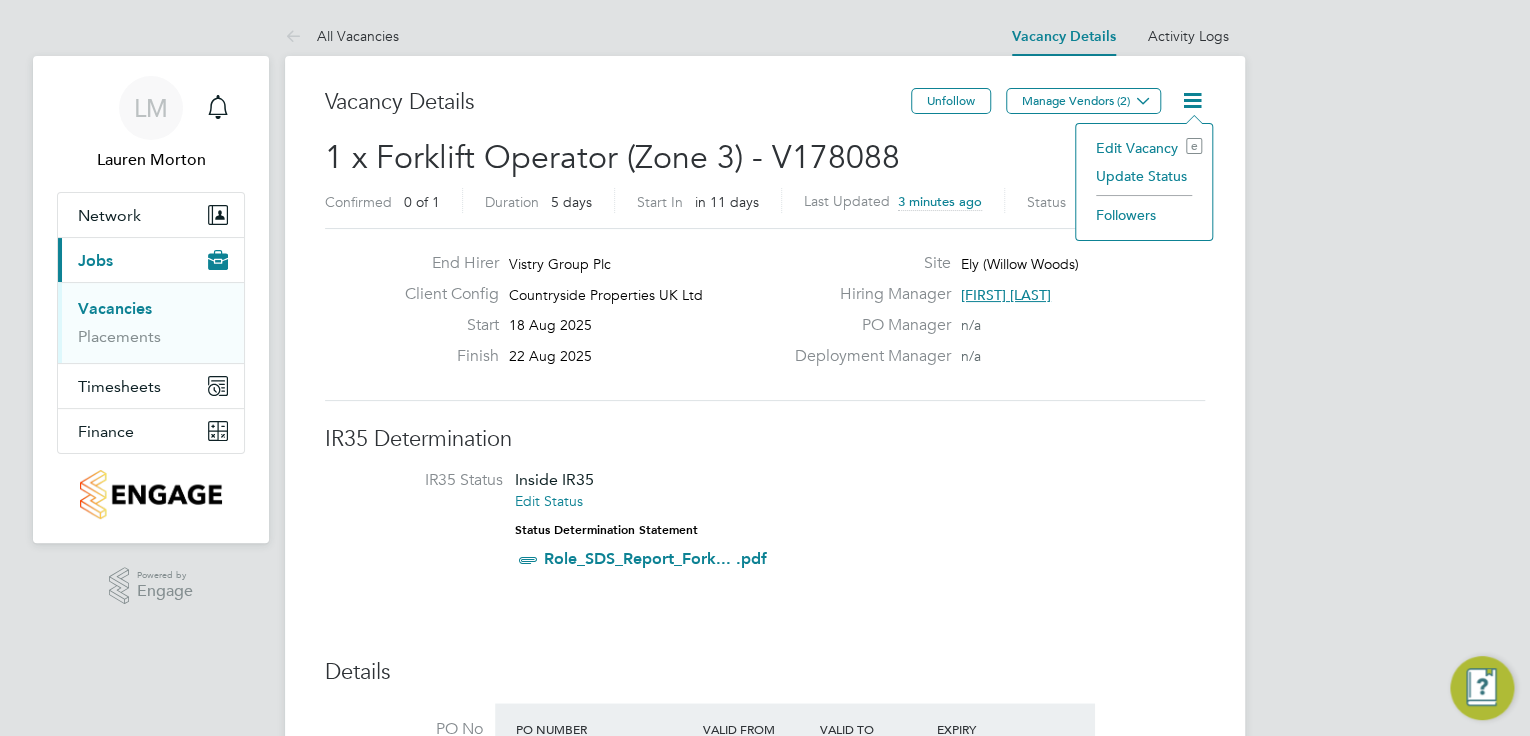 click on "Edit Vacancy e" 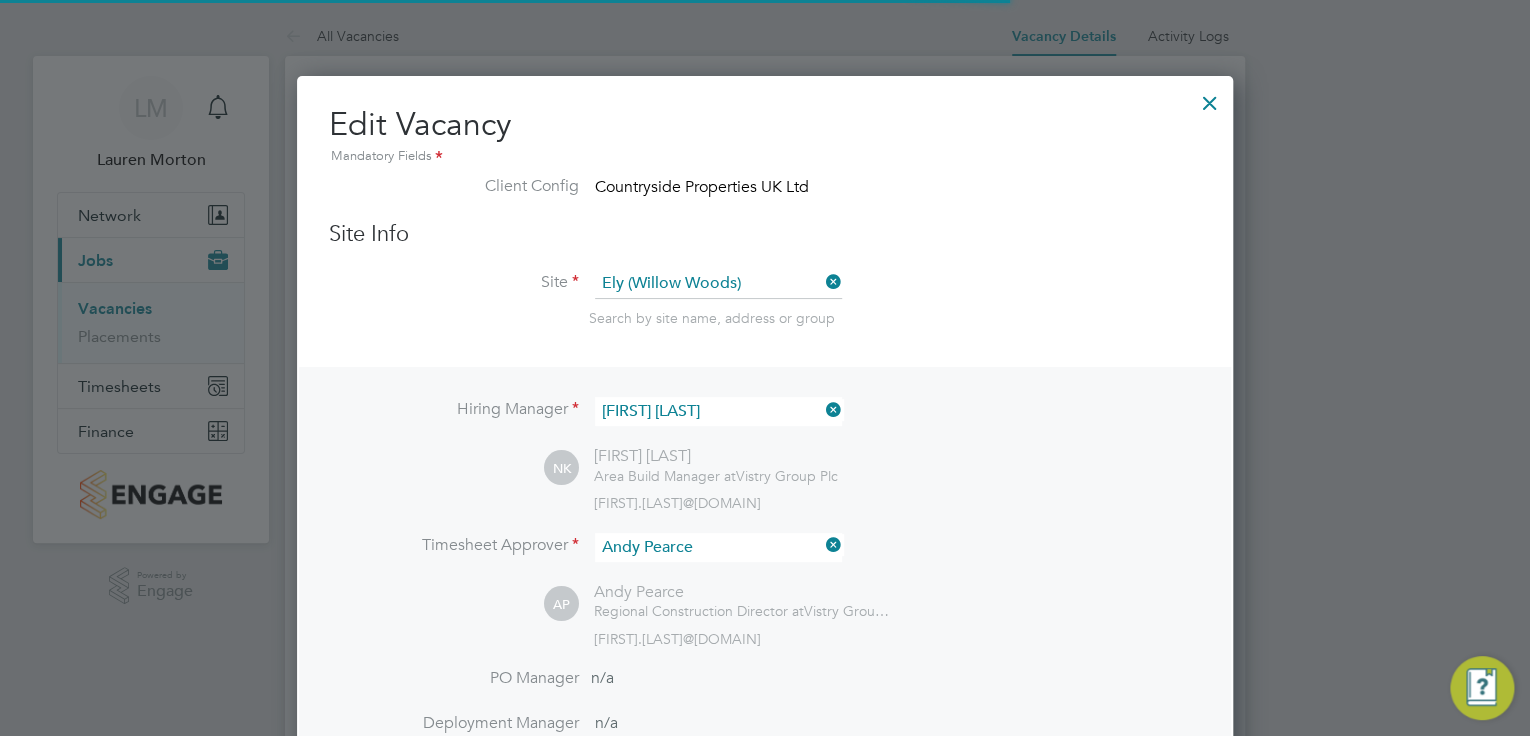 scroll, scrollTop: 10, scrollLeft: 10, axis: both 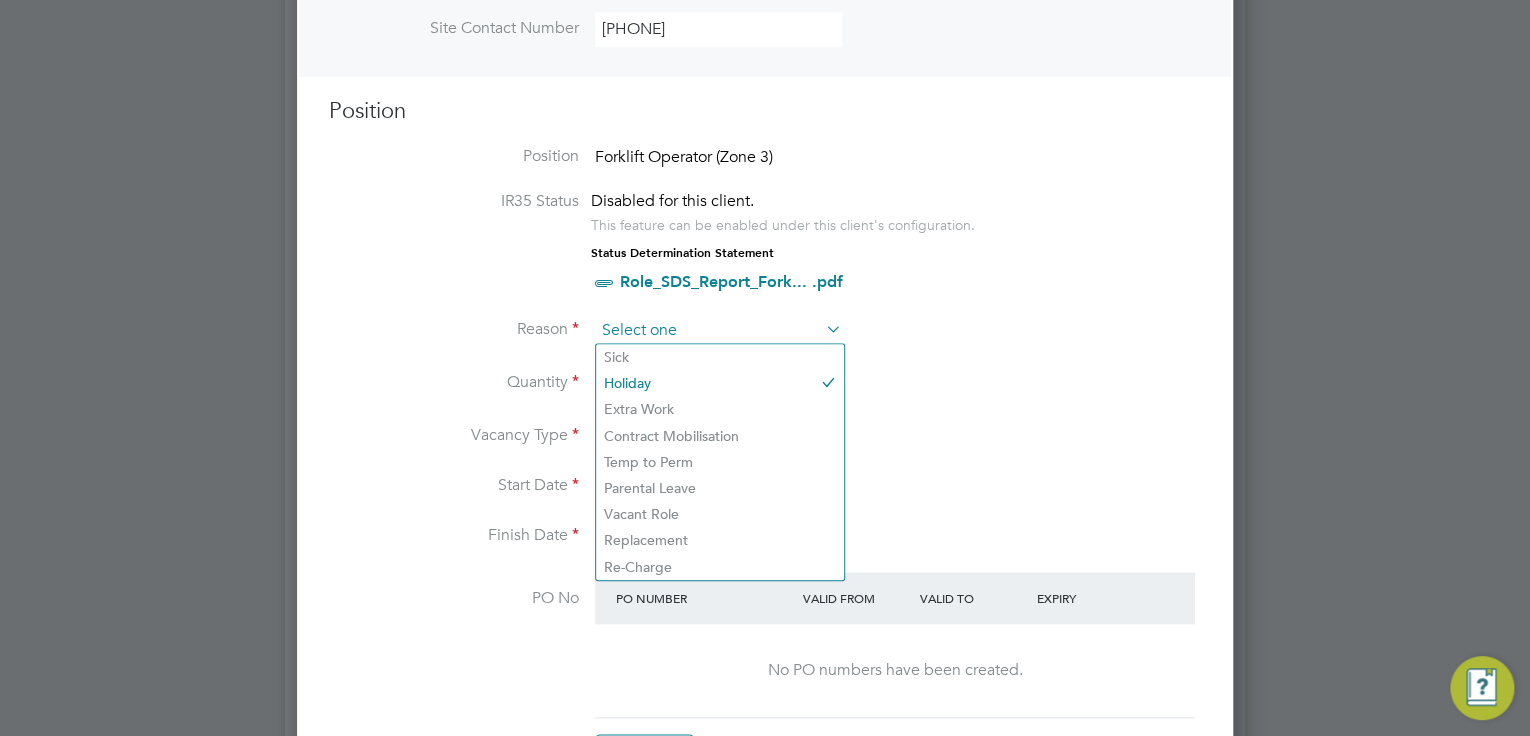 click at bounding box center (718, 331) 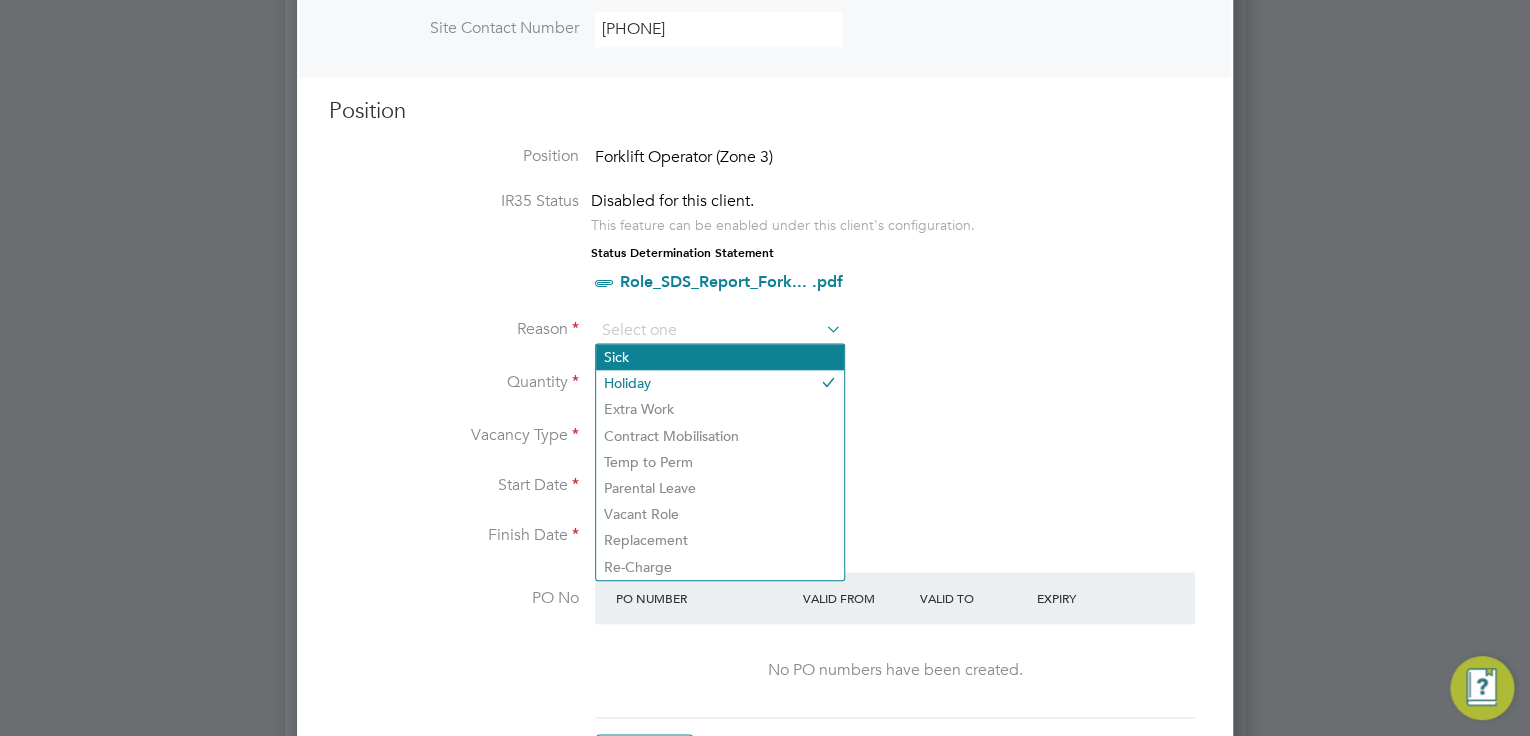click on "Sick" 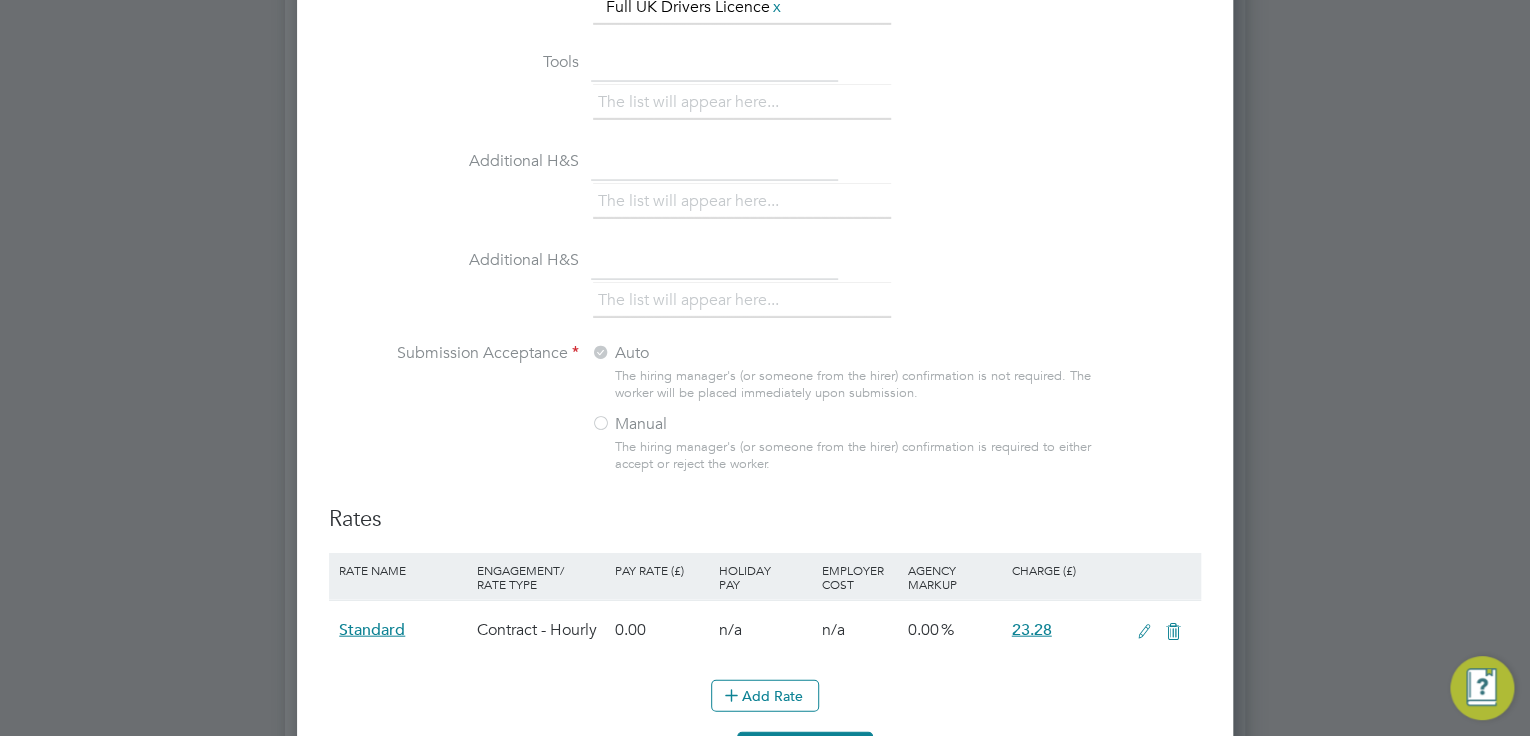 scroll, scrollTop: 1984, scrollLeft: 0, axis: vertical 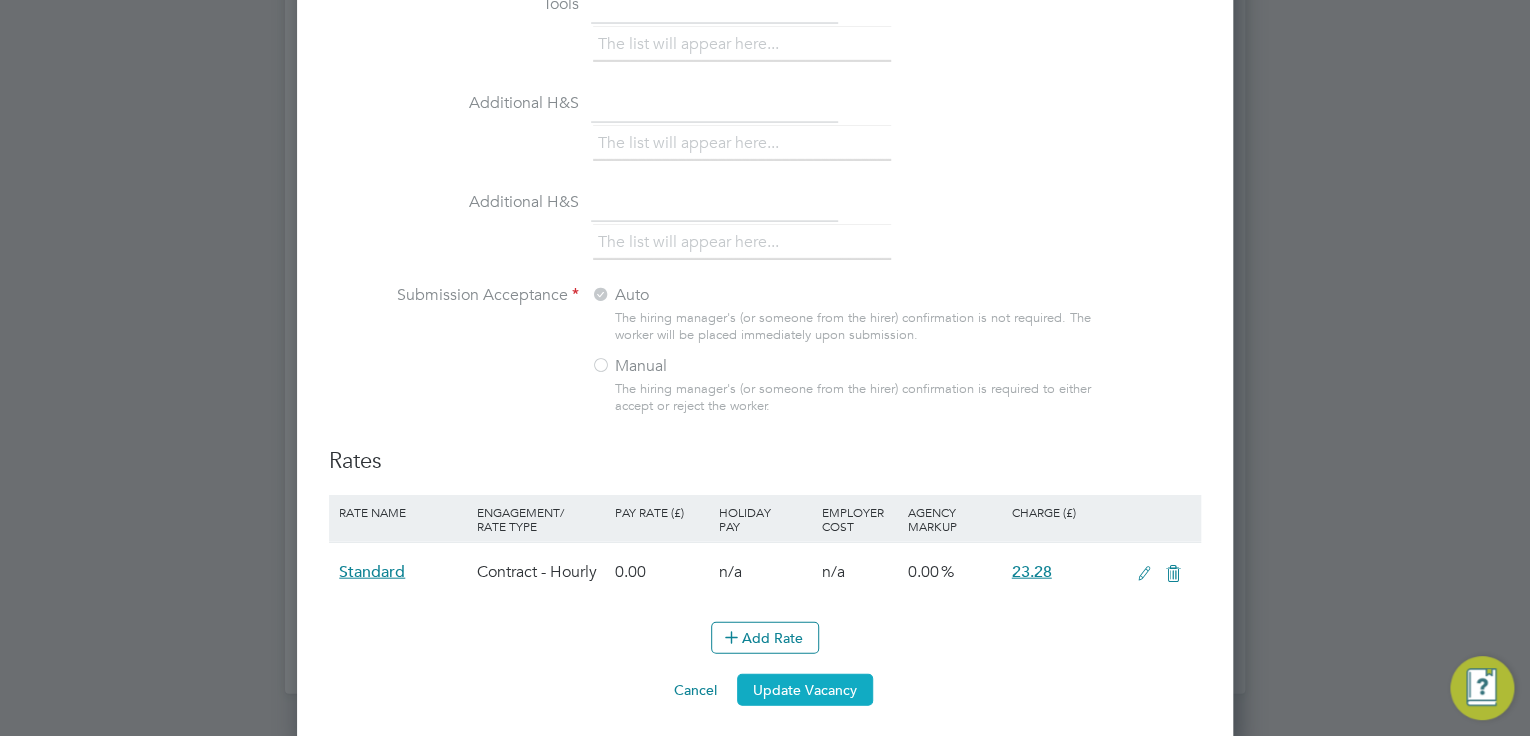click on "Update Vacancy" at bounding box center [805, 690] 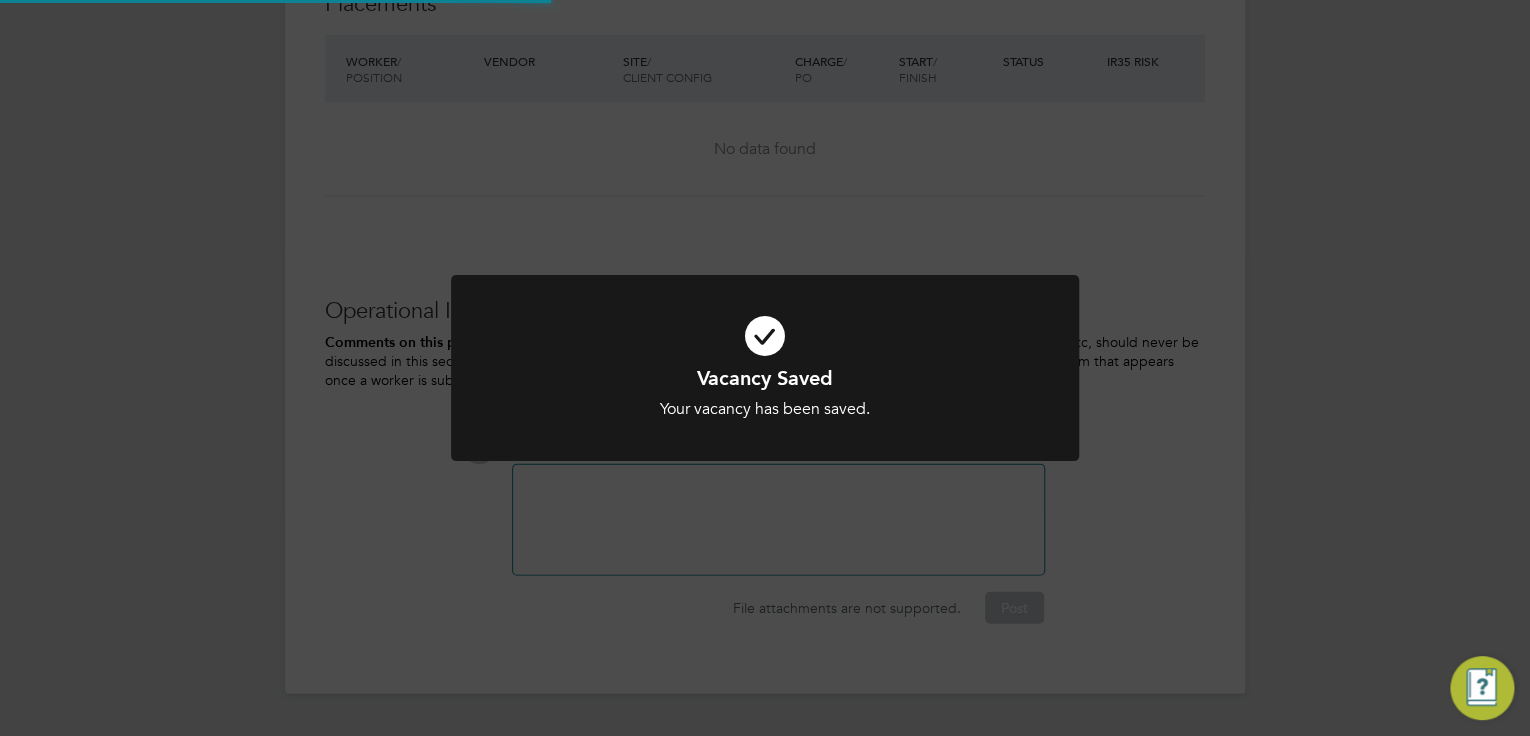 scroll, scrollTop: 224, scrollLeft: 0, axis: vertical 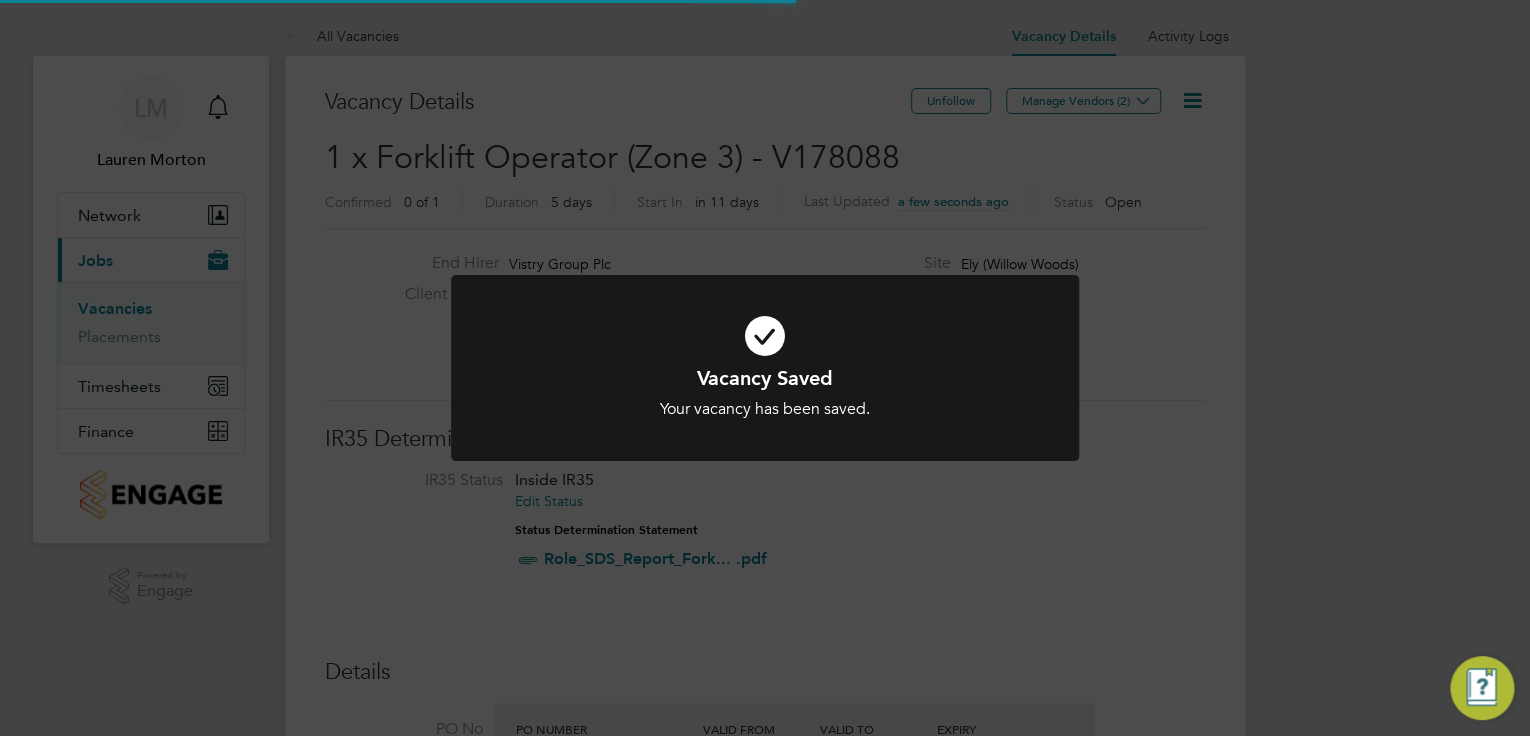 click at bounding box center [765, 368] 